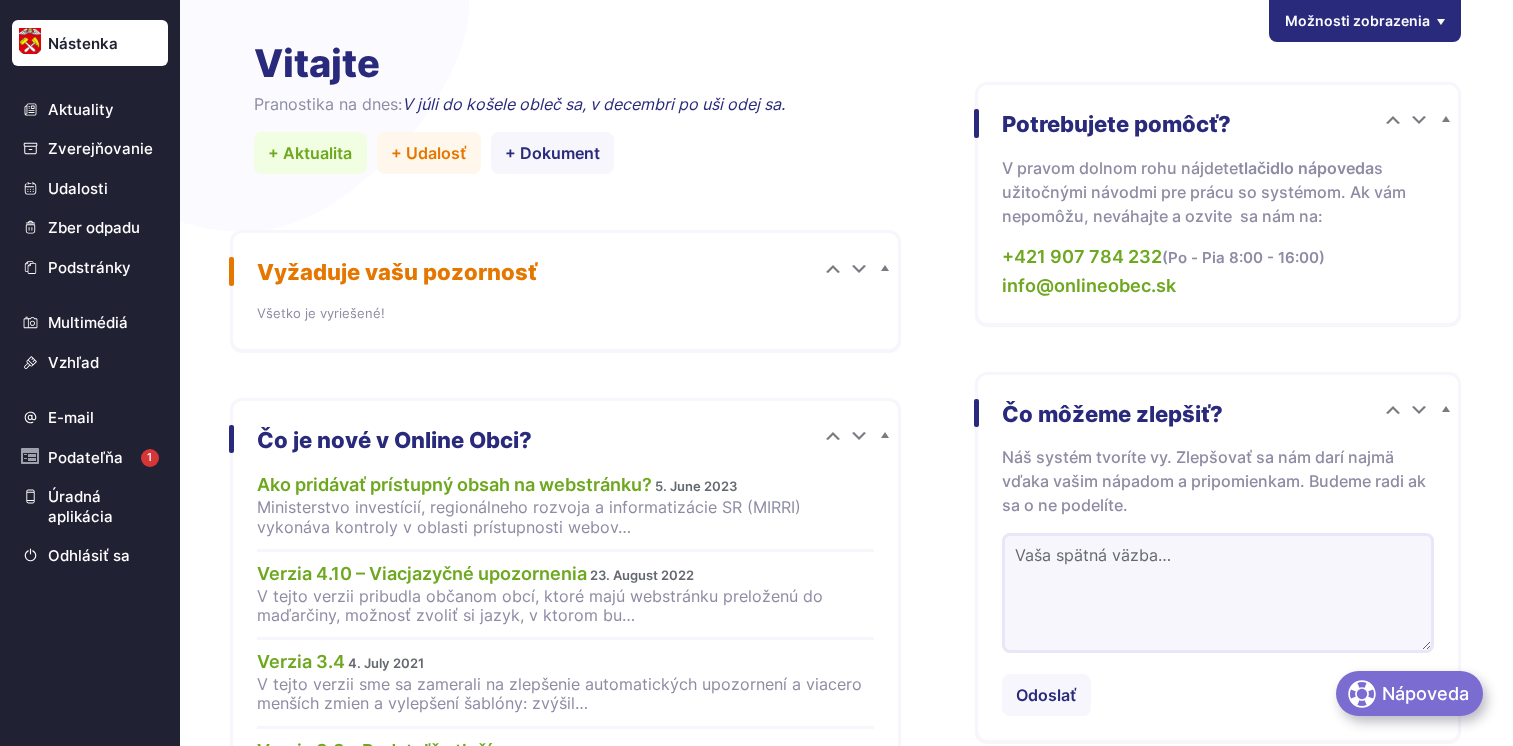 scroll, scrollTop: 0, scrollLeft: 0, axis: both 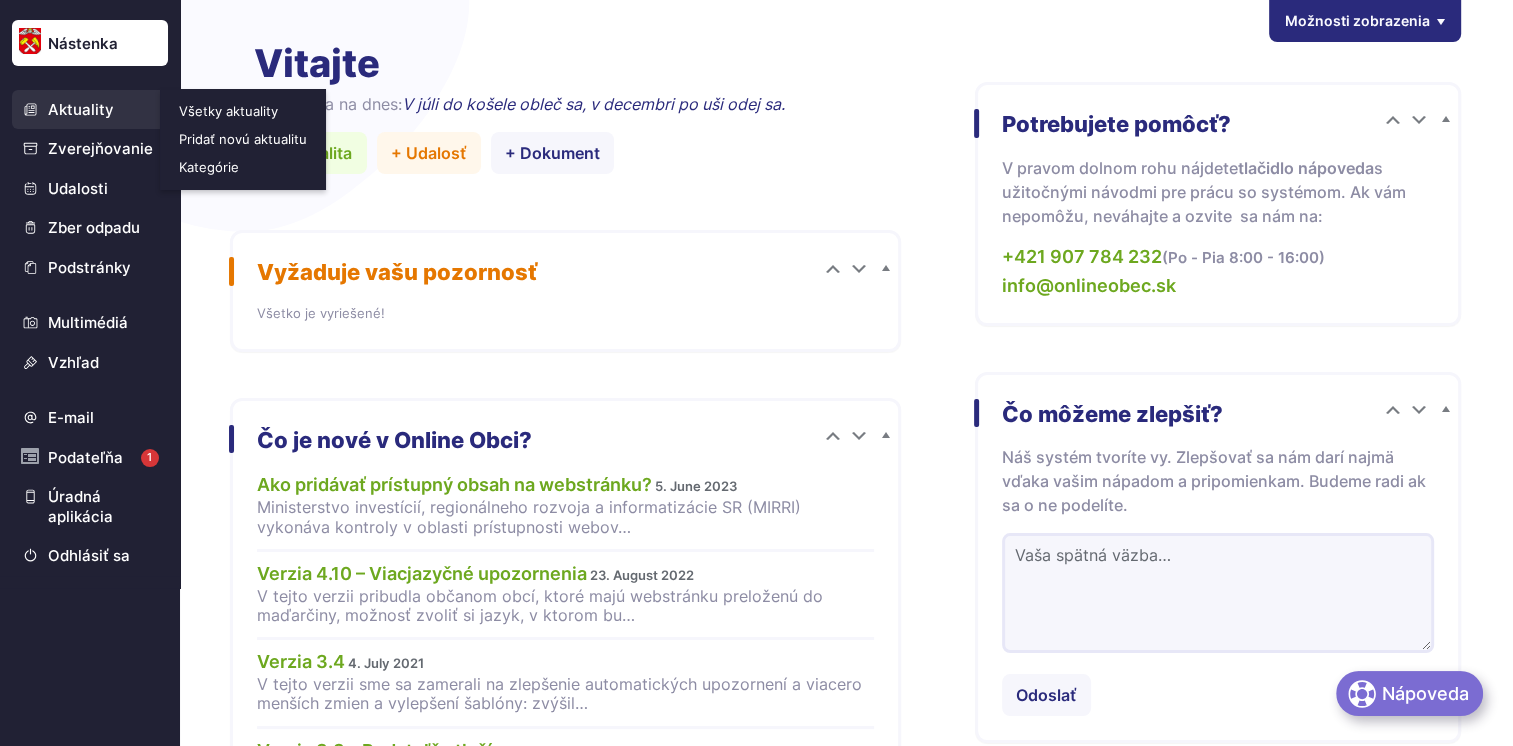 click on "Všetky aktuality" at bounding box center [245, 111] 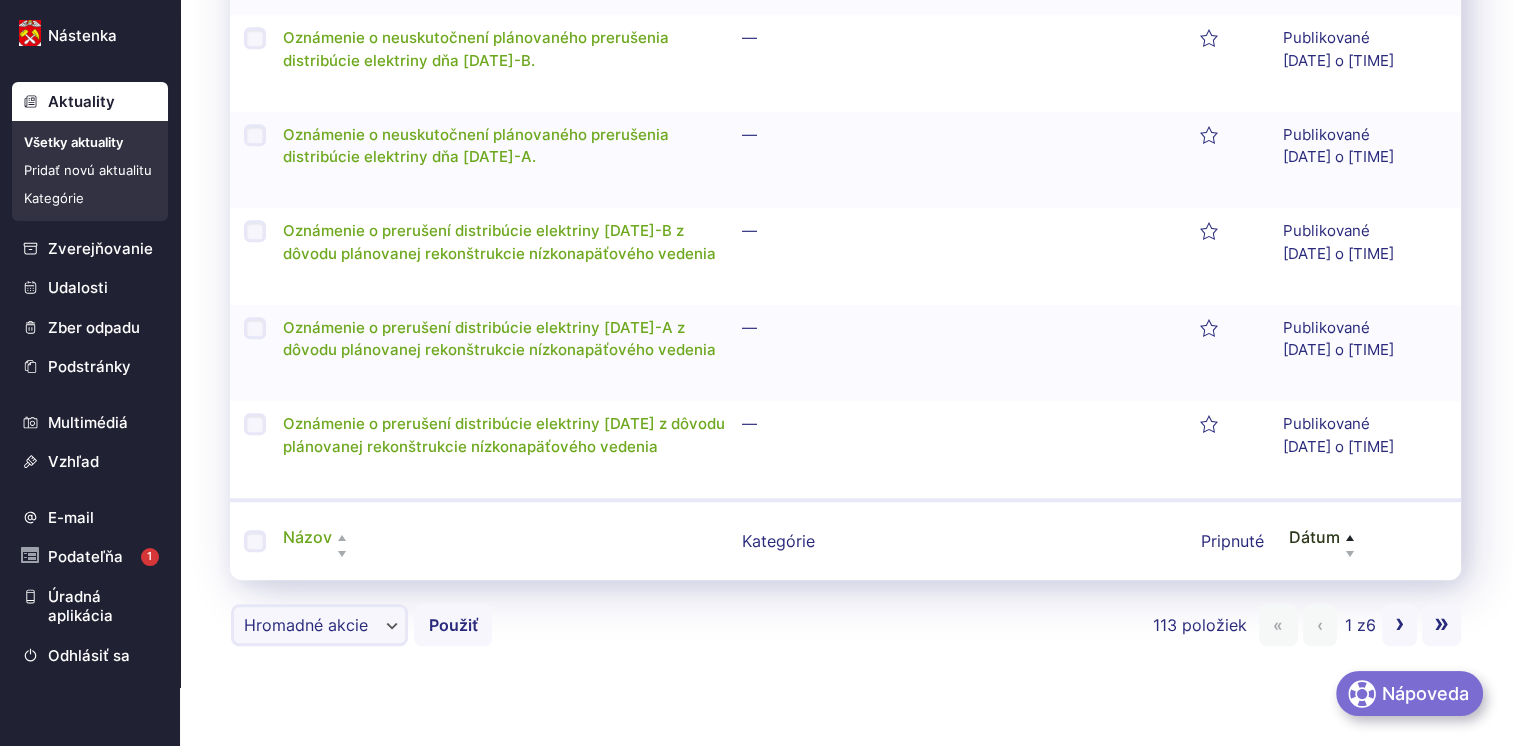 scroll, scrollTop: 1764, scrollLeft: 0, axis: vertical 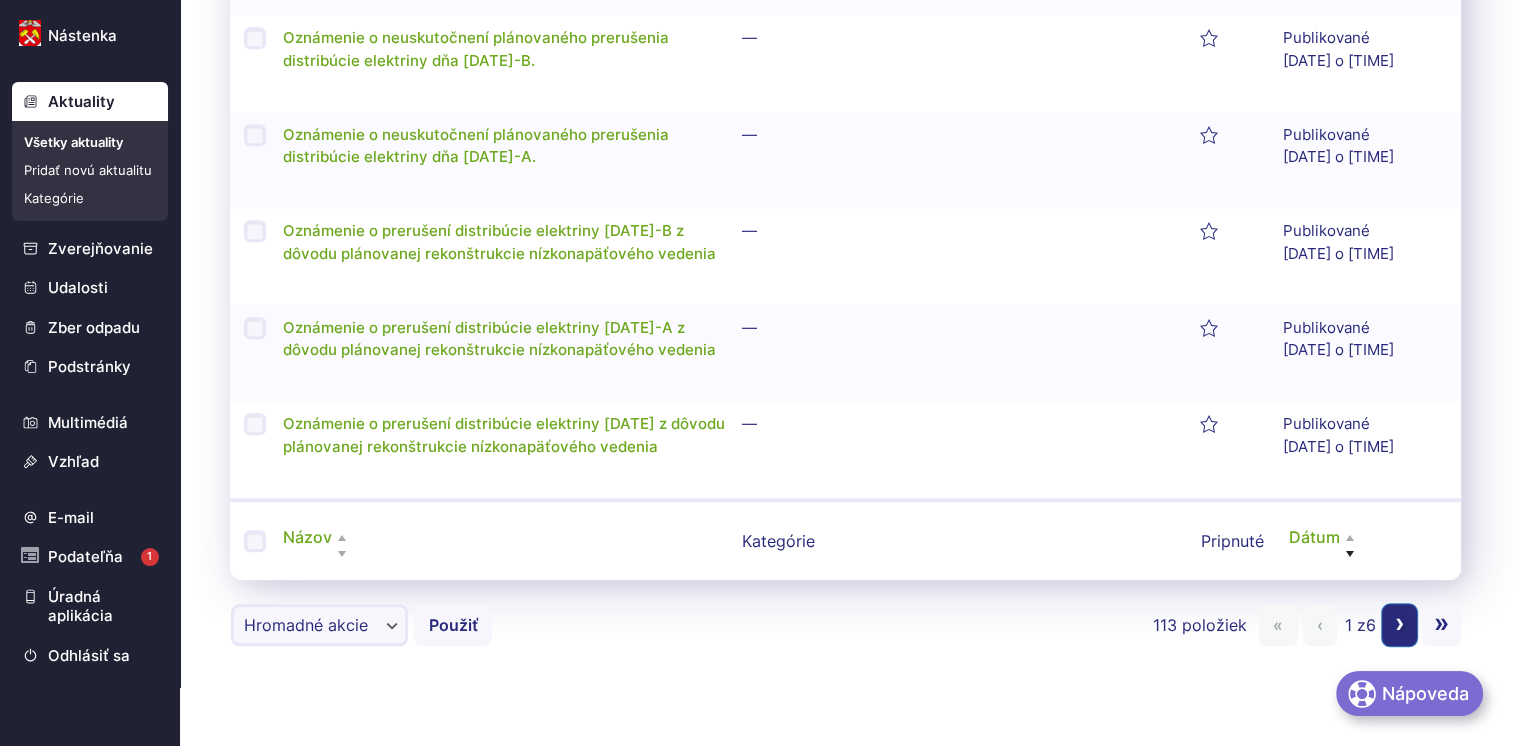 click on "Nasledujúca strana ›" at bounding box center [1399, 625] 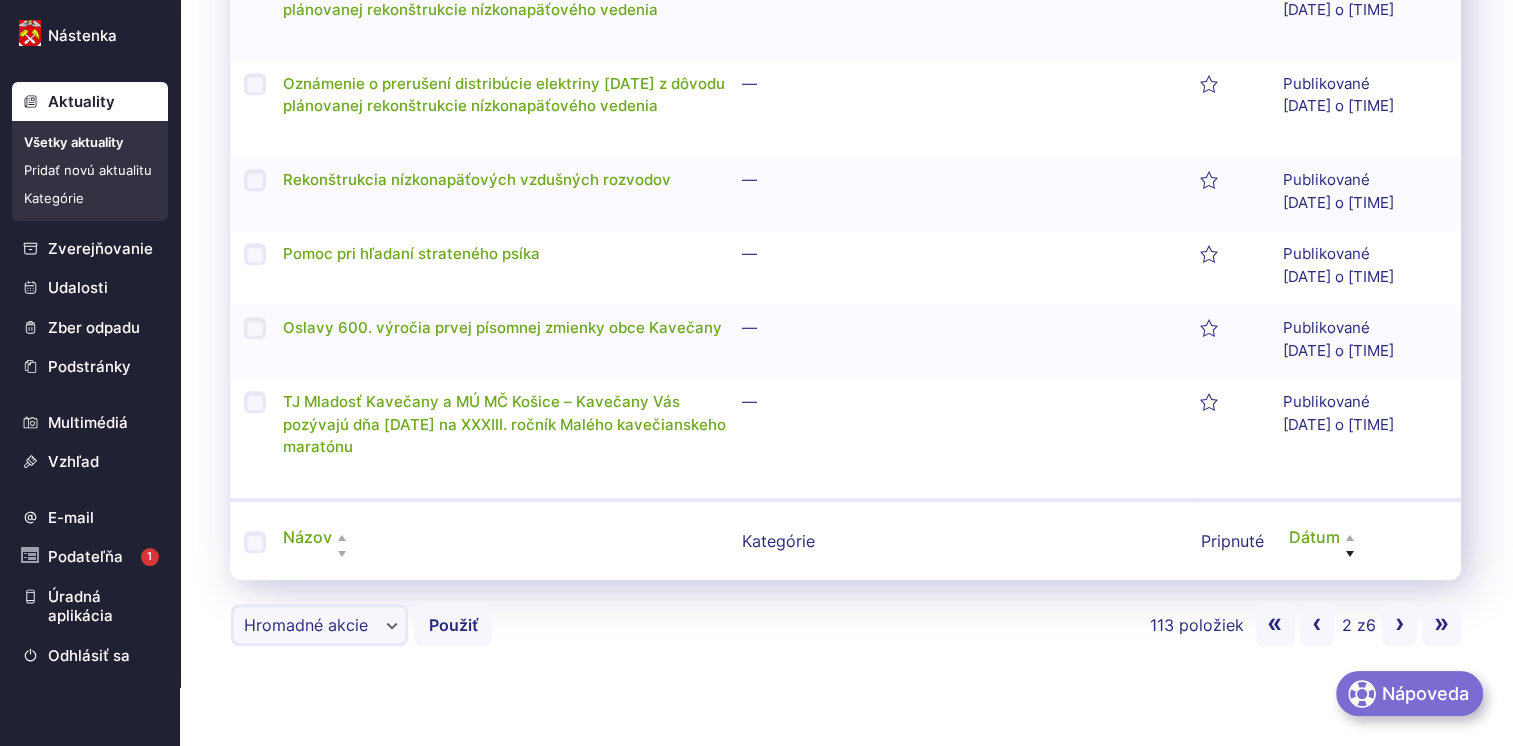 scroll, scrollTop: 1787, scrollLeft: 0, axis: vertical 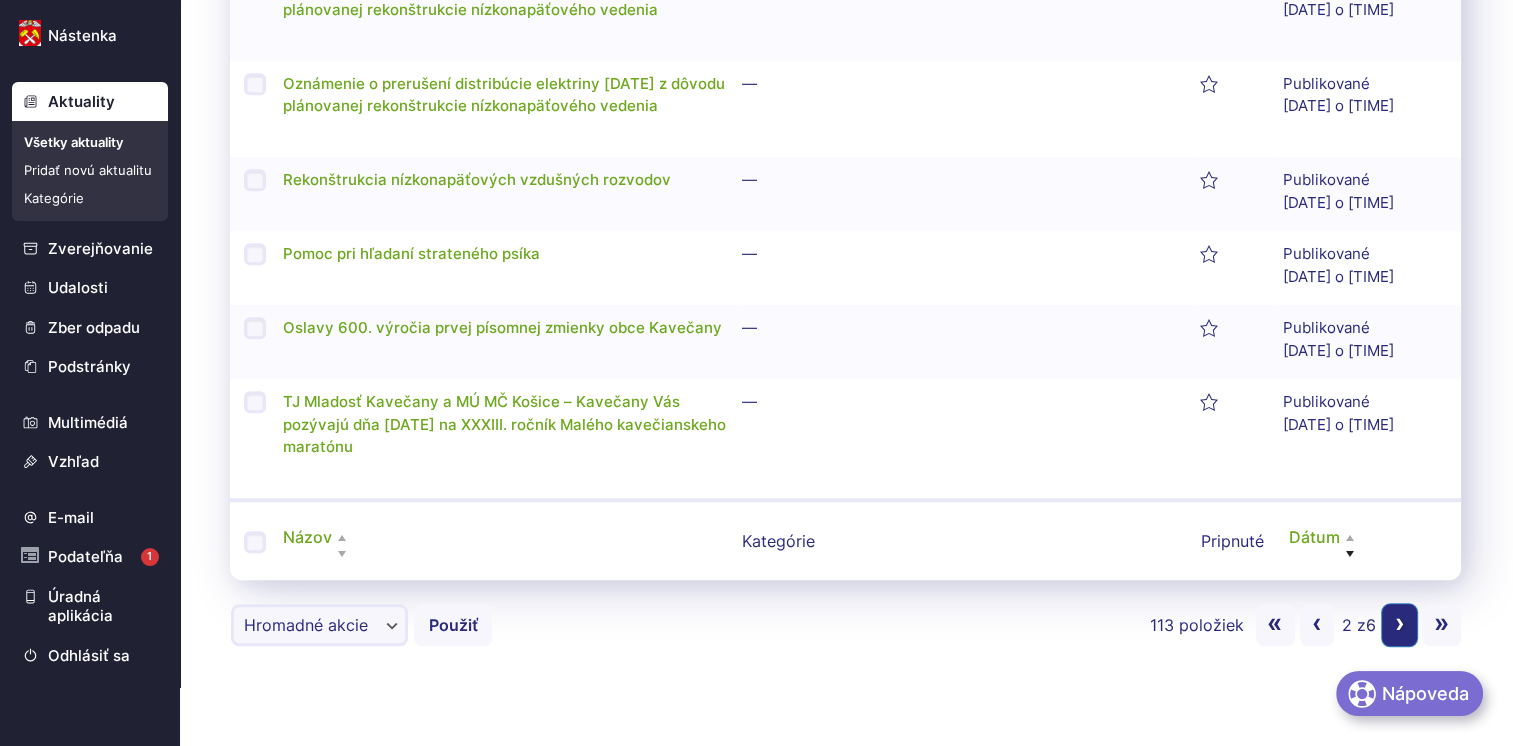 click on "Nasledujúca strana ›" at bounding box center [1399, 625] 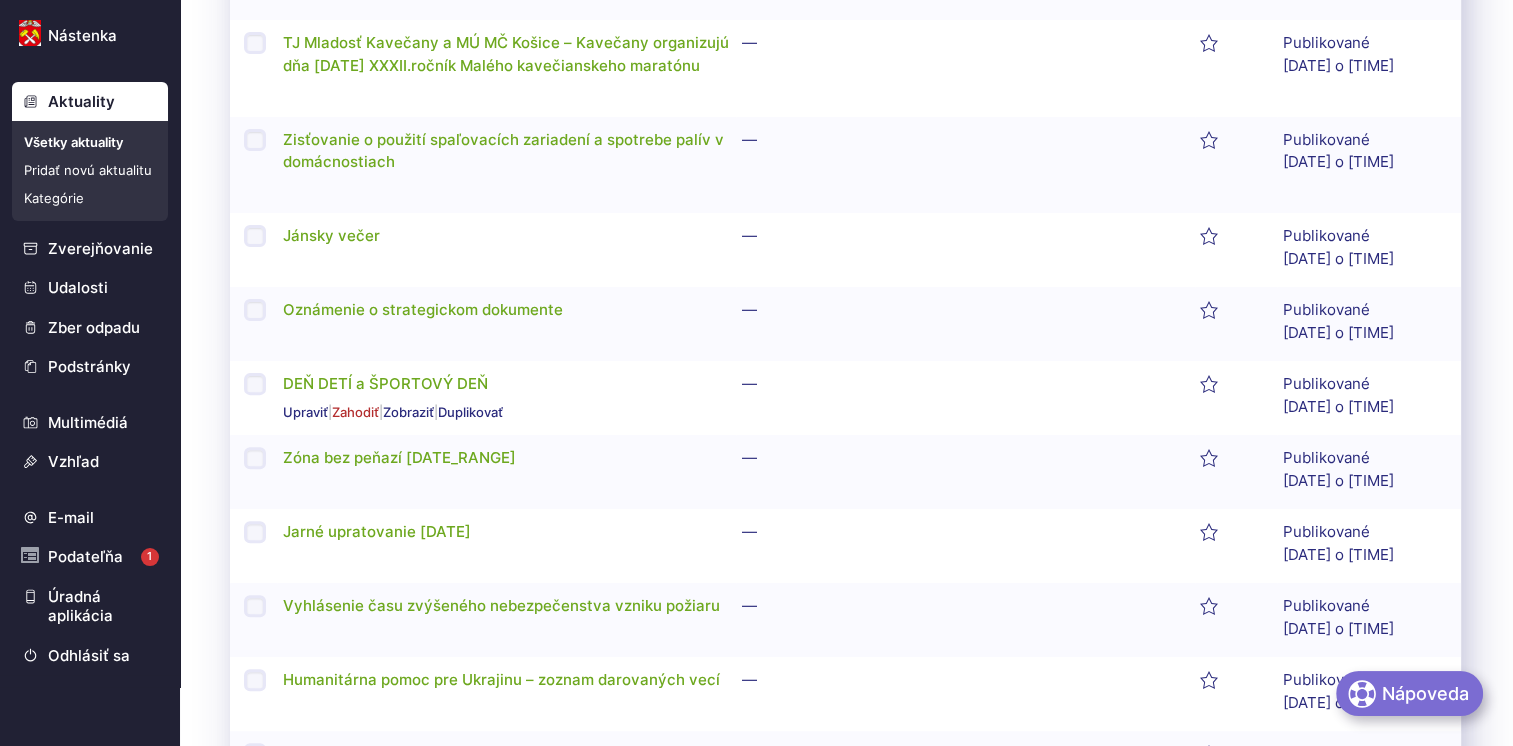 scroll, scrollTop: 700, scrollLeft: 0, axis: vertical 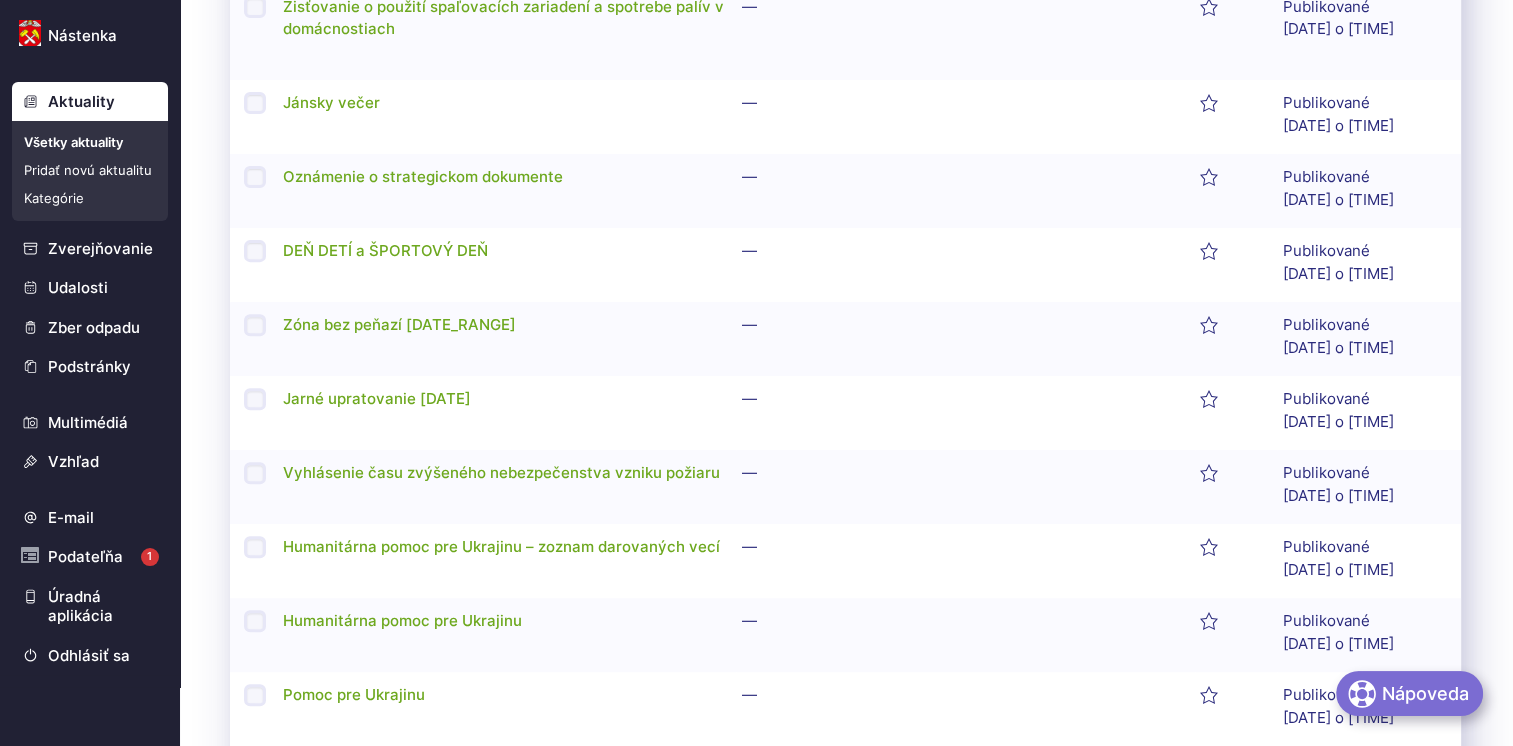 click on "Pridať novú aktualitu" at bounding box center [90, 170] 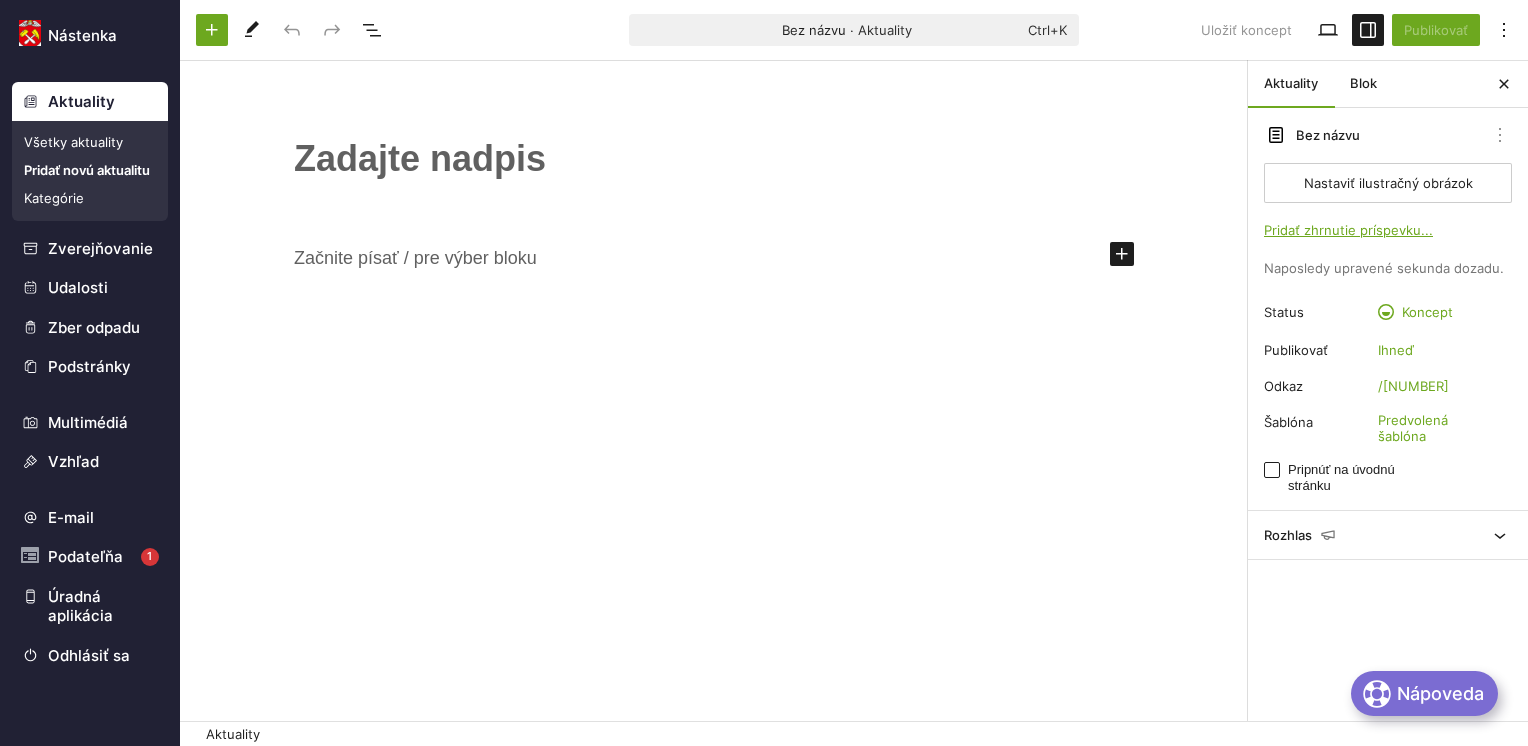 scroll, scrollTop: 0, scrollLeft: 0, axis: both 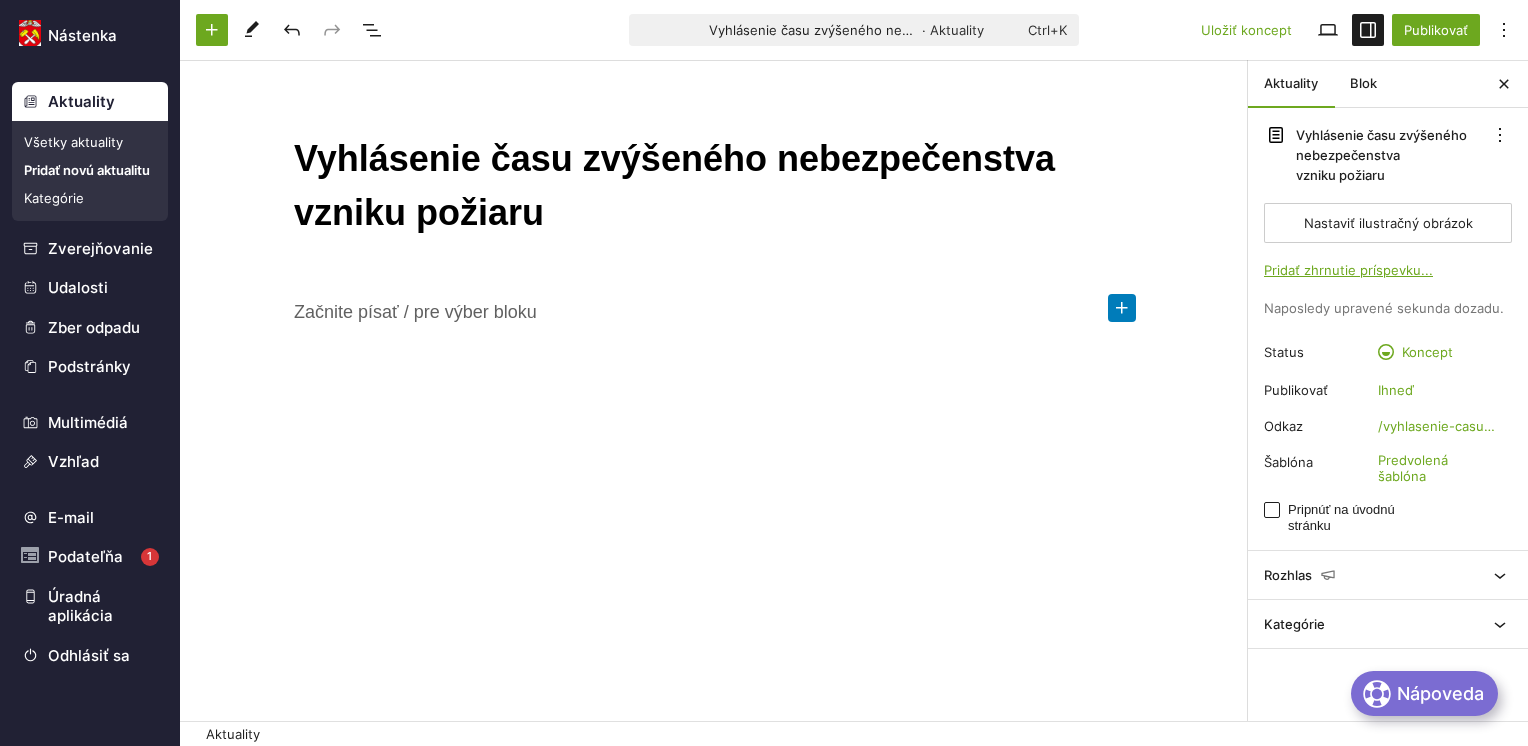 click at bounding box center (1122, 308) 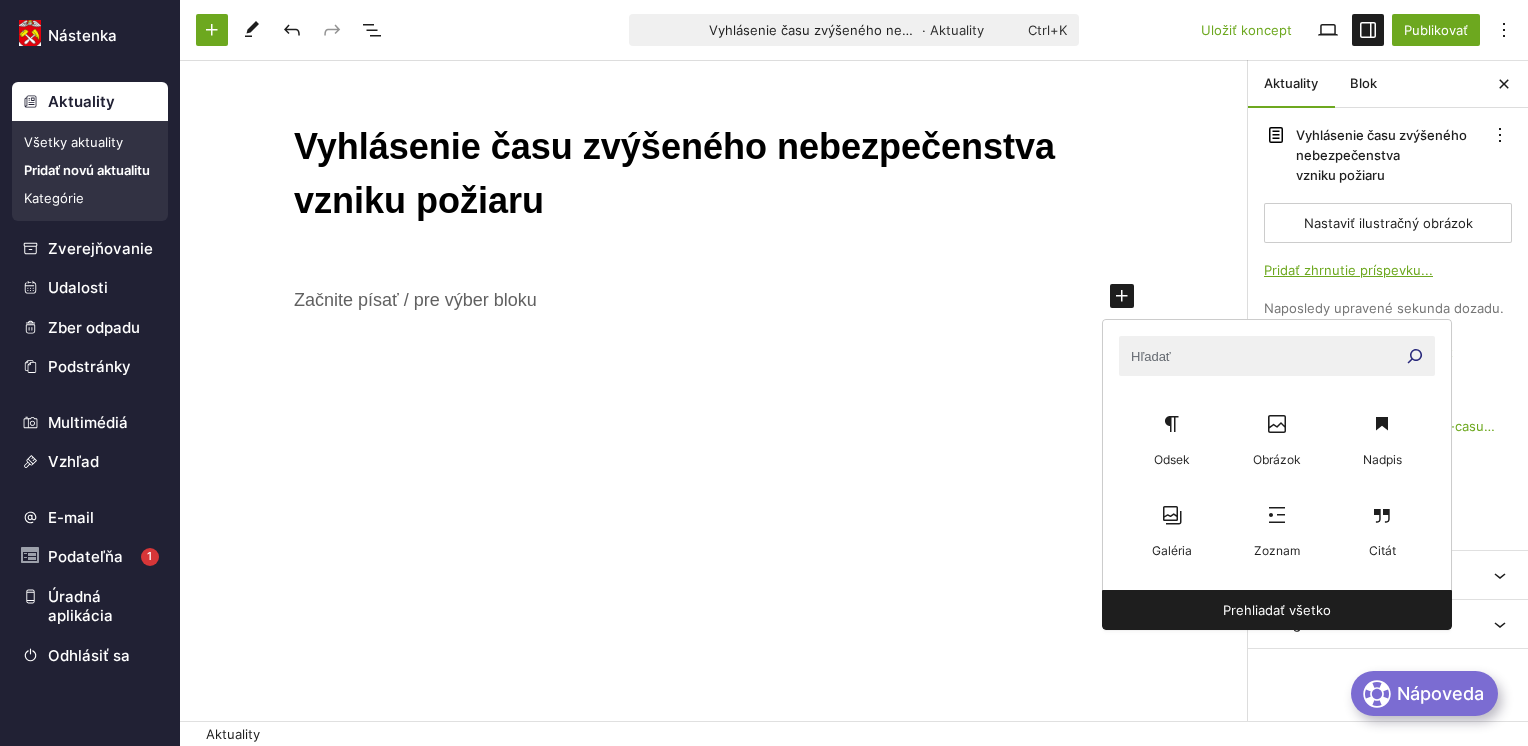 scroll, scrollTop: 16, scrollLeft: 0, axis: vertical 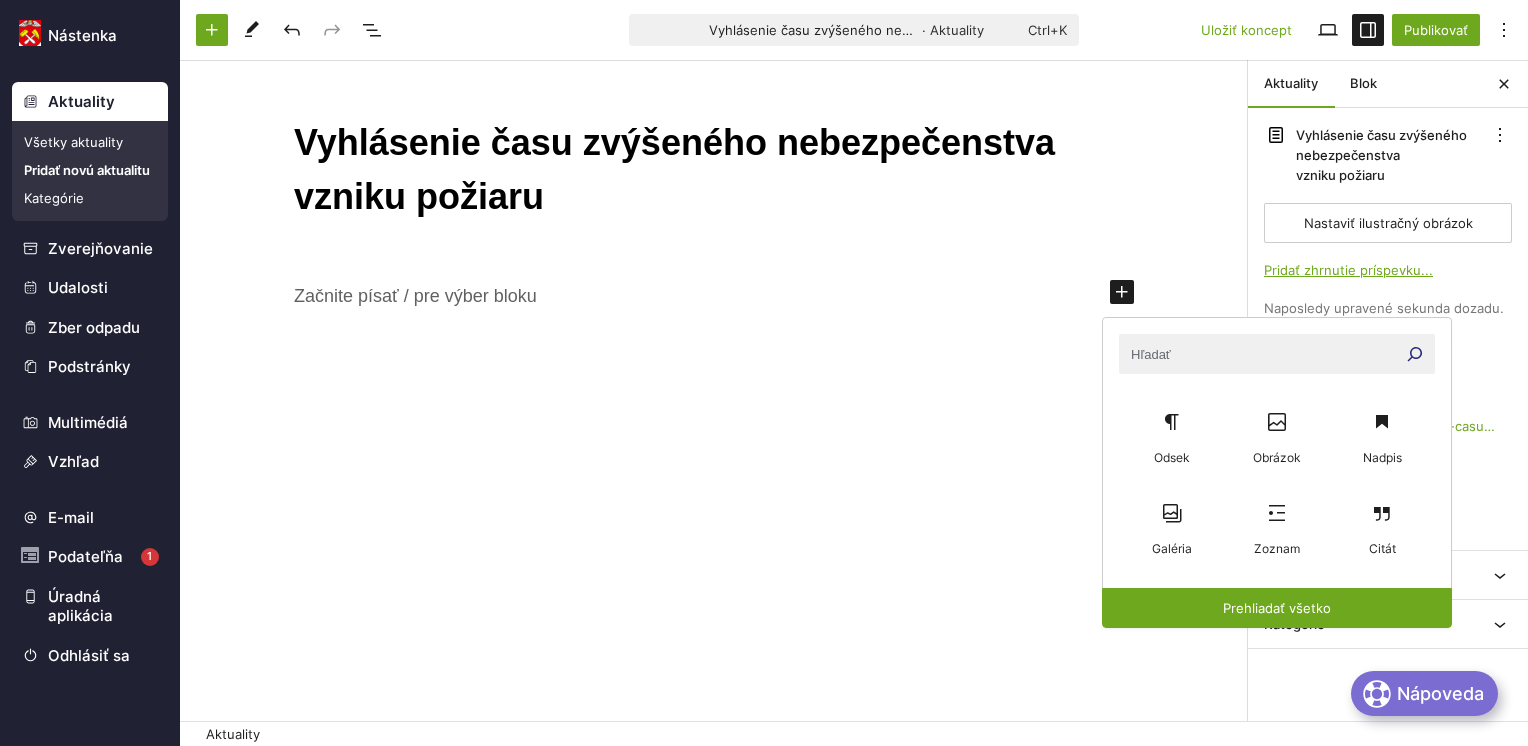 click on "Prehliadať všetko" at bounding box center [1277, 608] 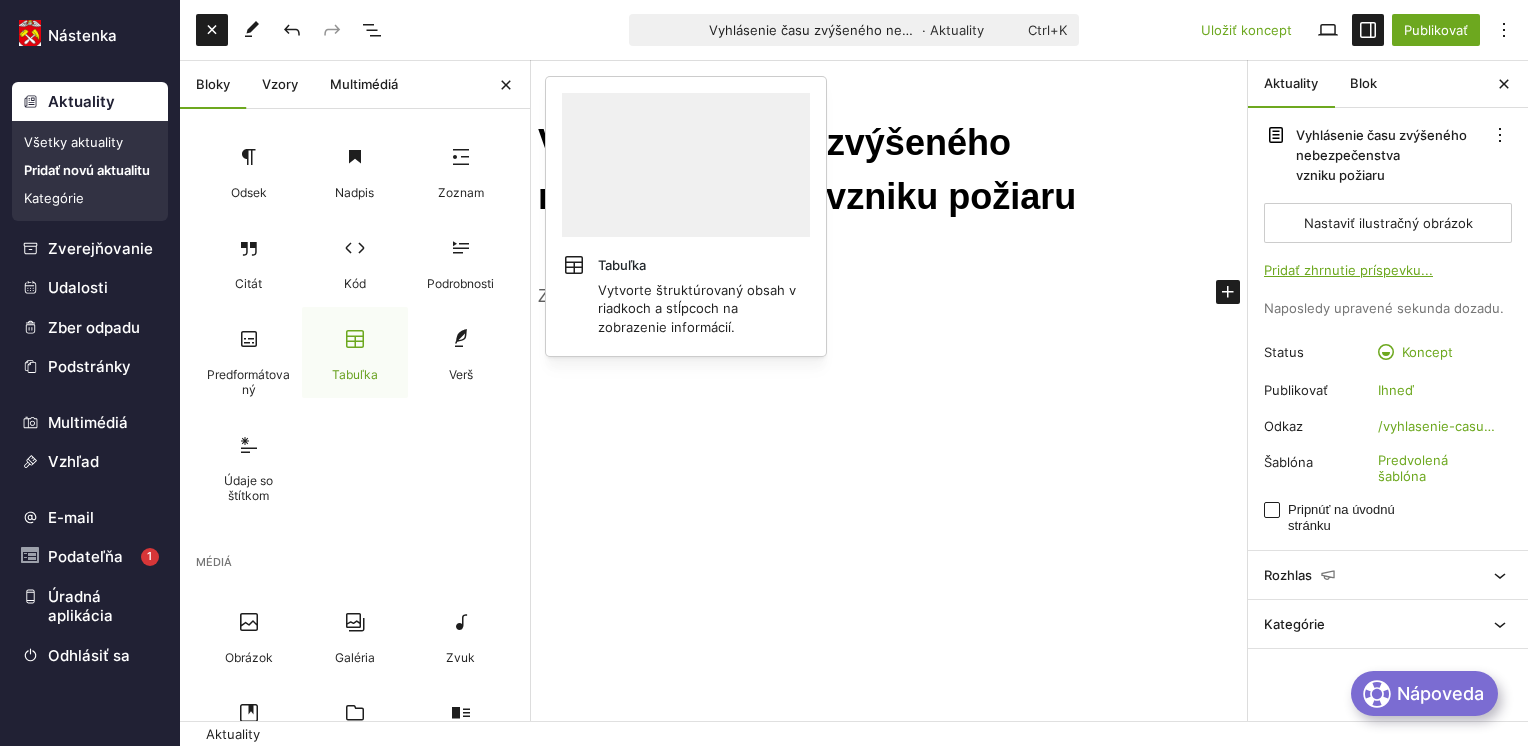 scroll, scrollTop: 200, scrollLeft: 0, axis: vertical 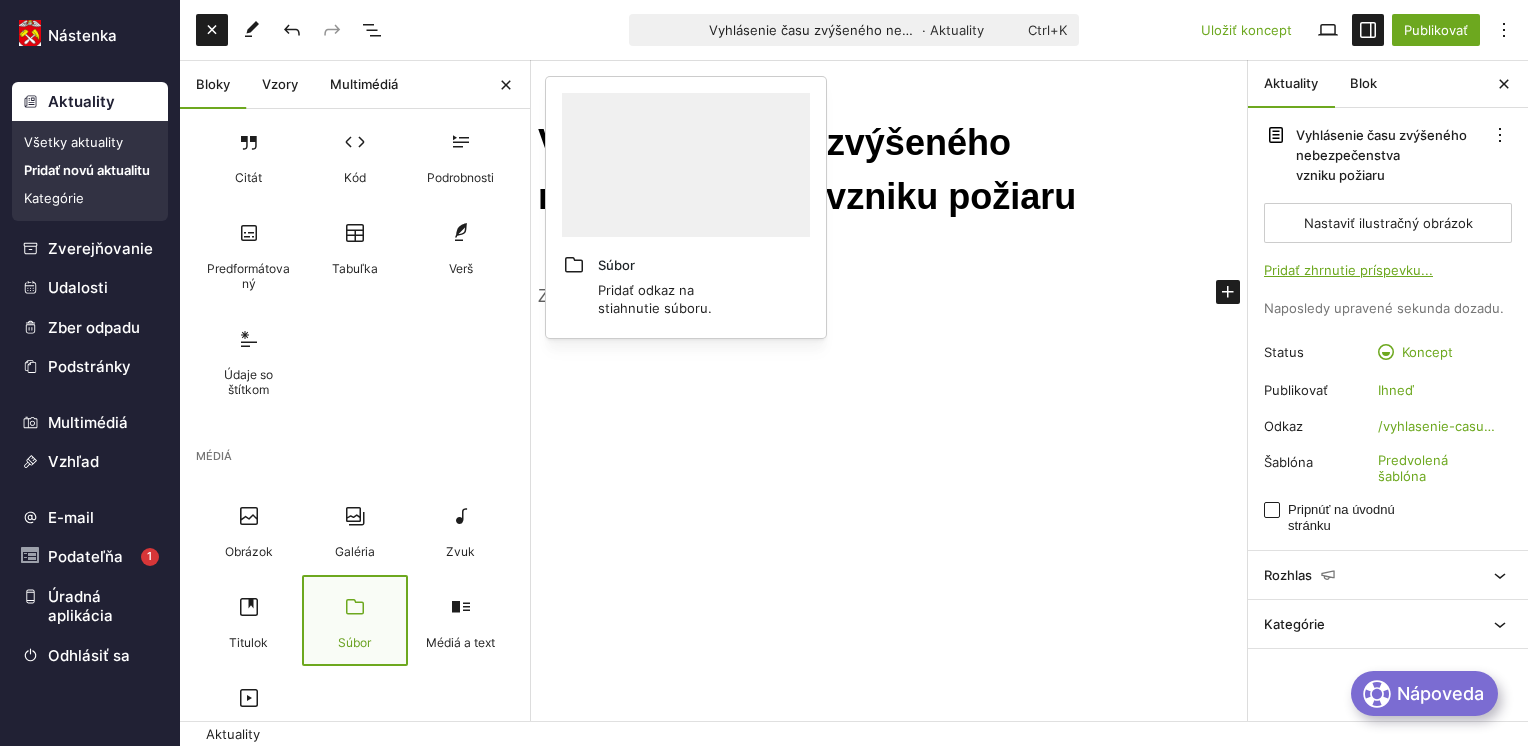 click at bounding box center [355, 607] 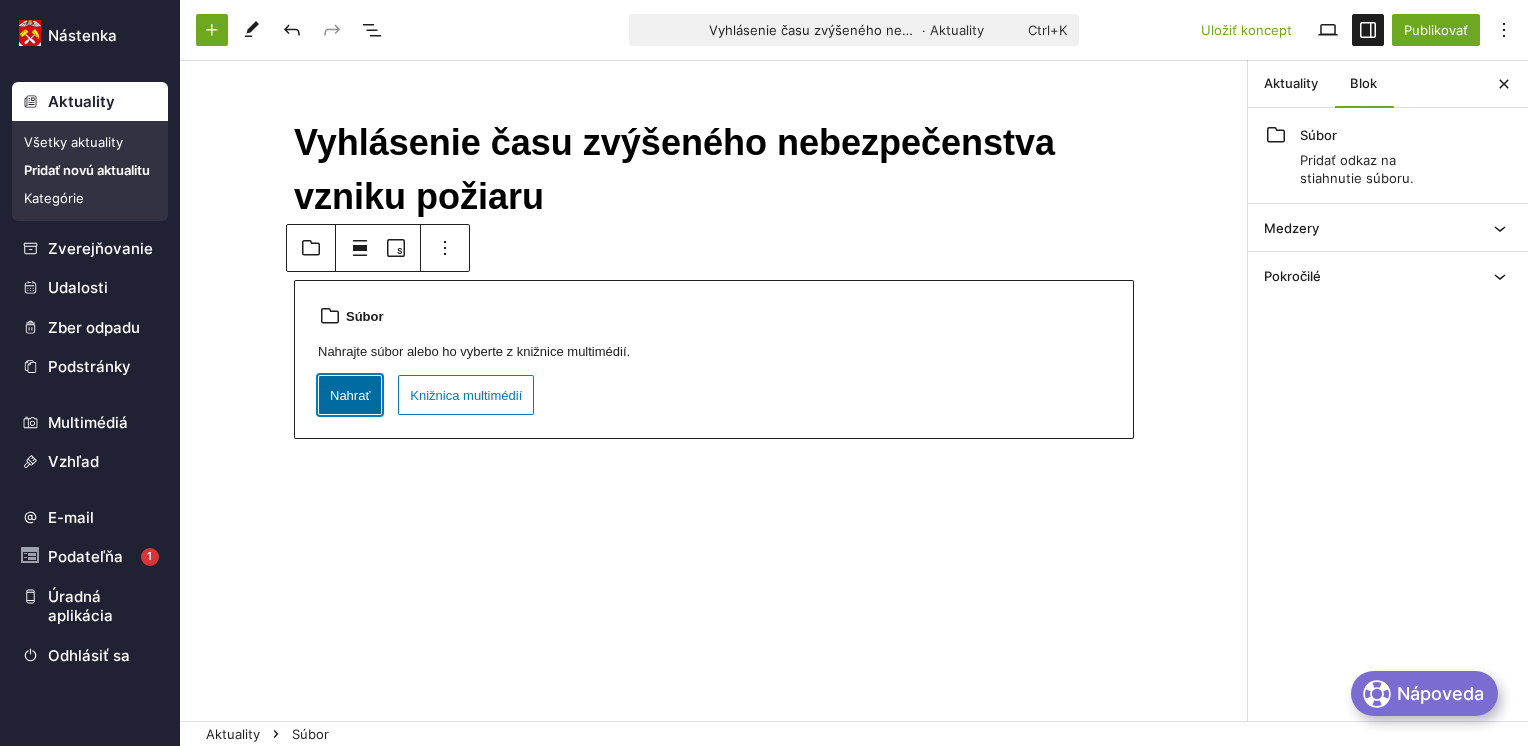 click on "Nahrať" at bounding box center [350, 395] 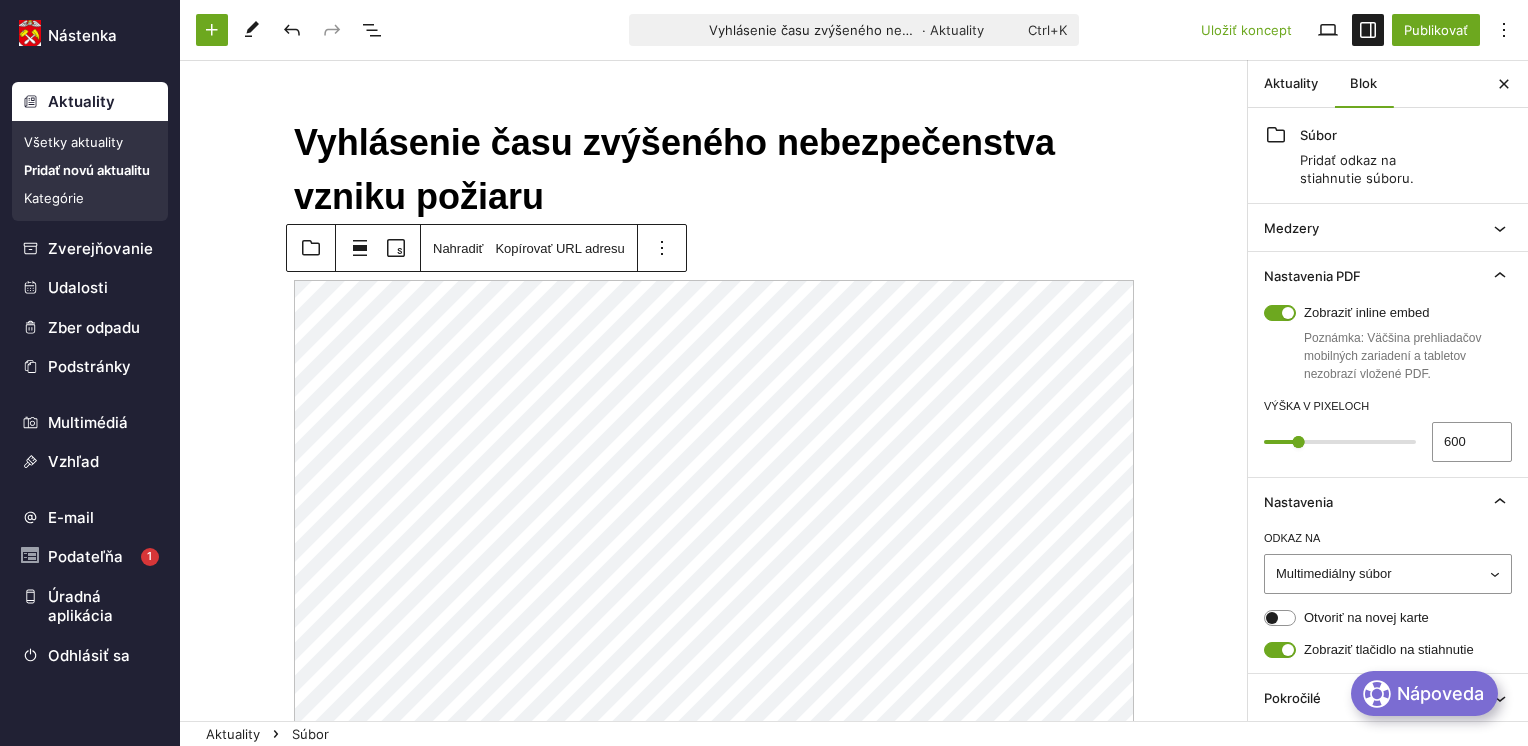 click on "Všetky aktuality" at bounding box center [90, 142] 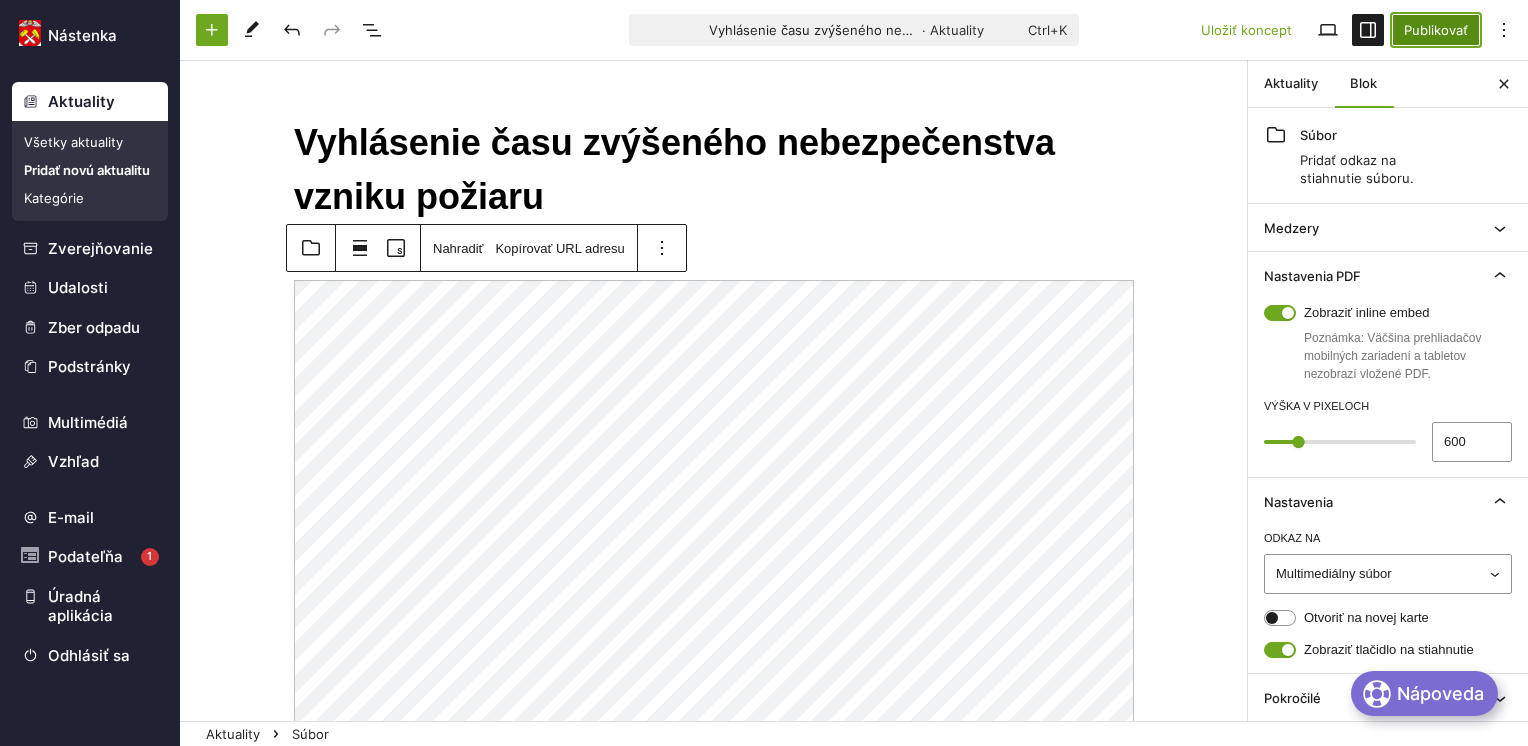 click on "Publikovať" at bounding box center (1436, 30) 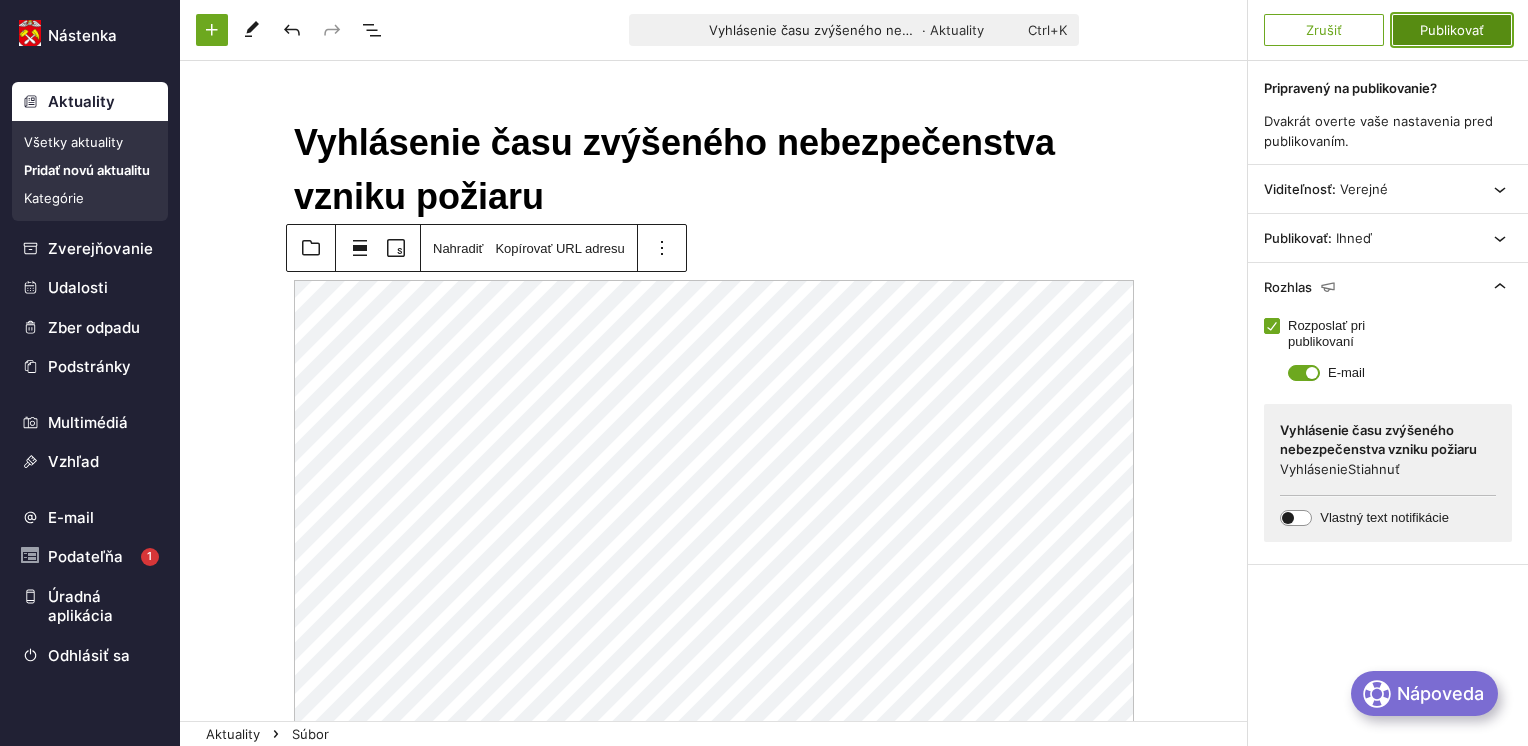 click on "Publikovať" at bounding box center [1452, 30] 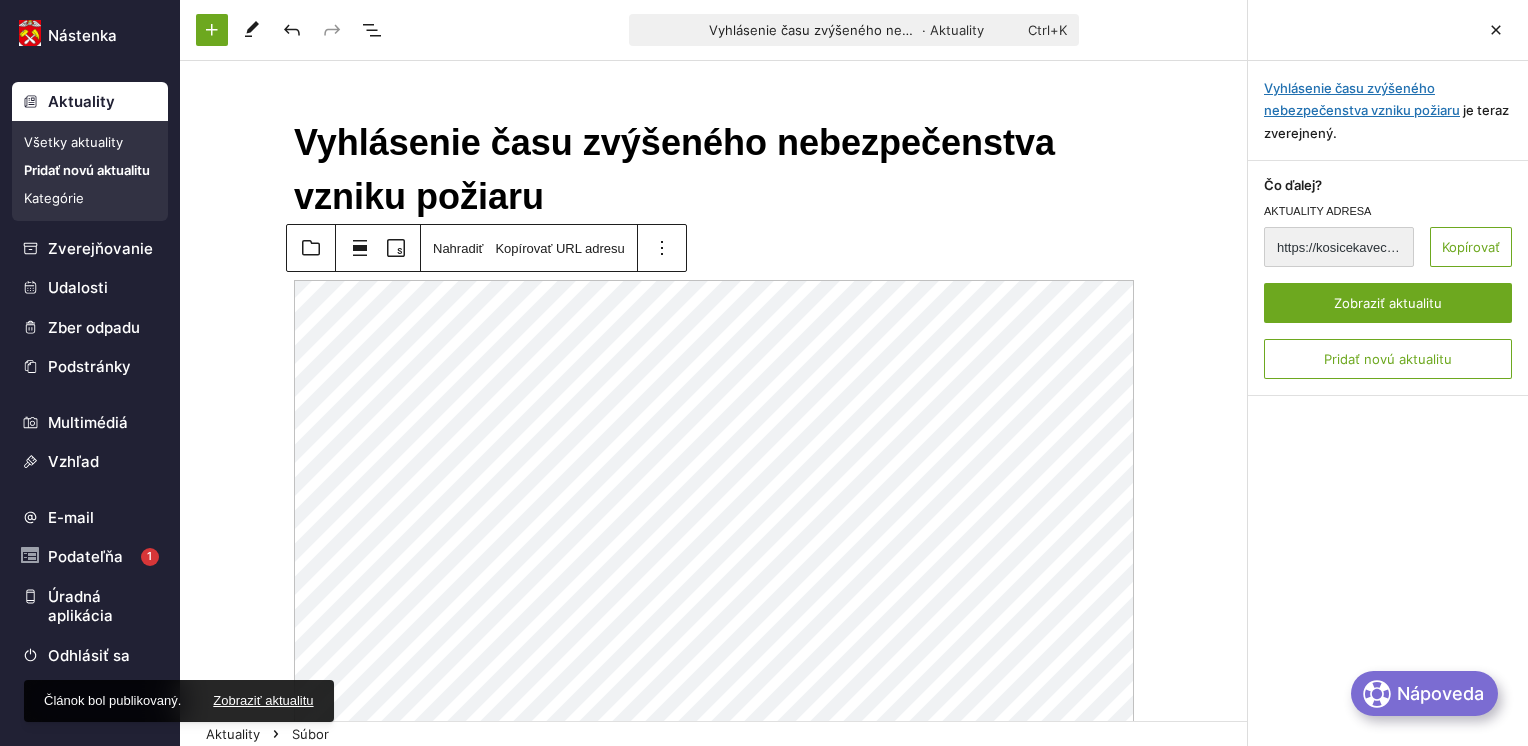 click on "Všetky aktuality" at bounding box center (90, 142) 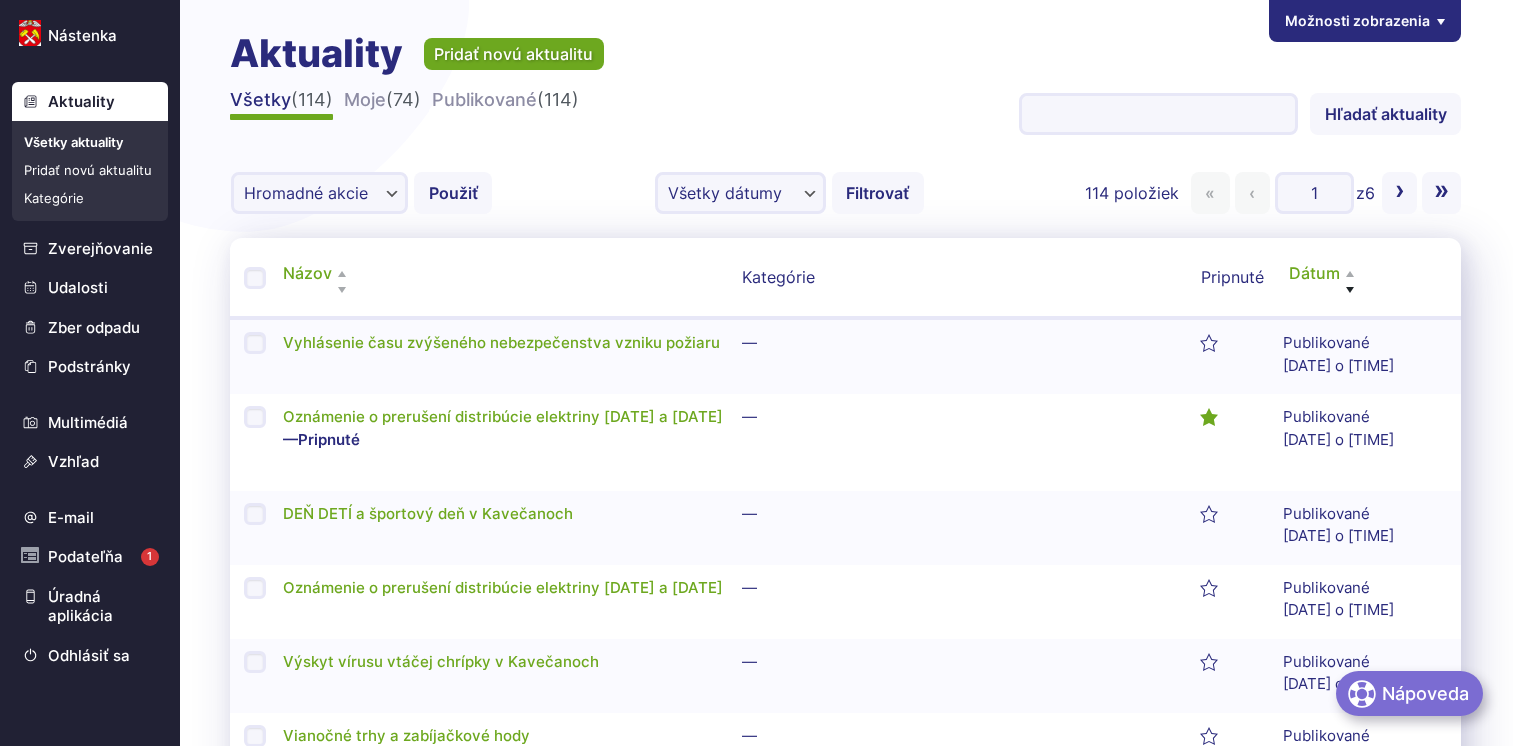 scroll, scrollTop: 0, scrollLeft: 0, axis: both 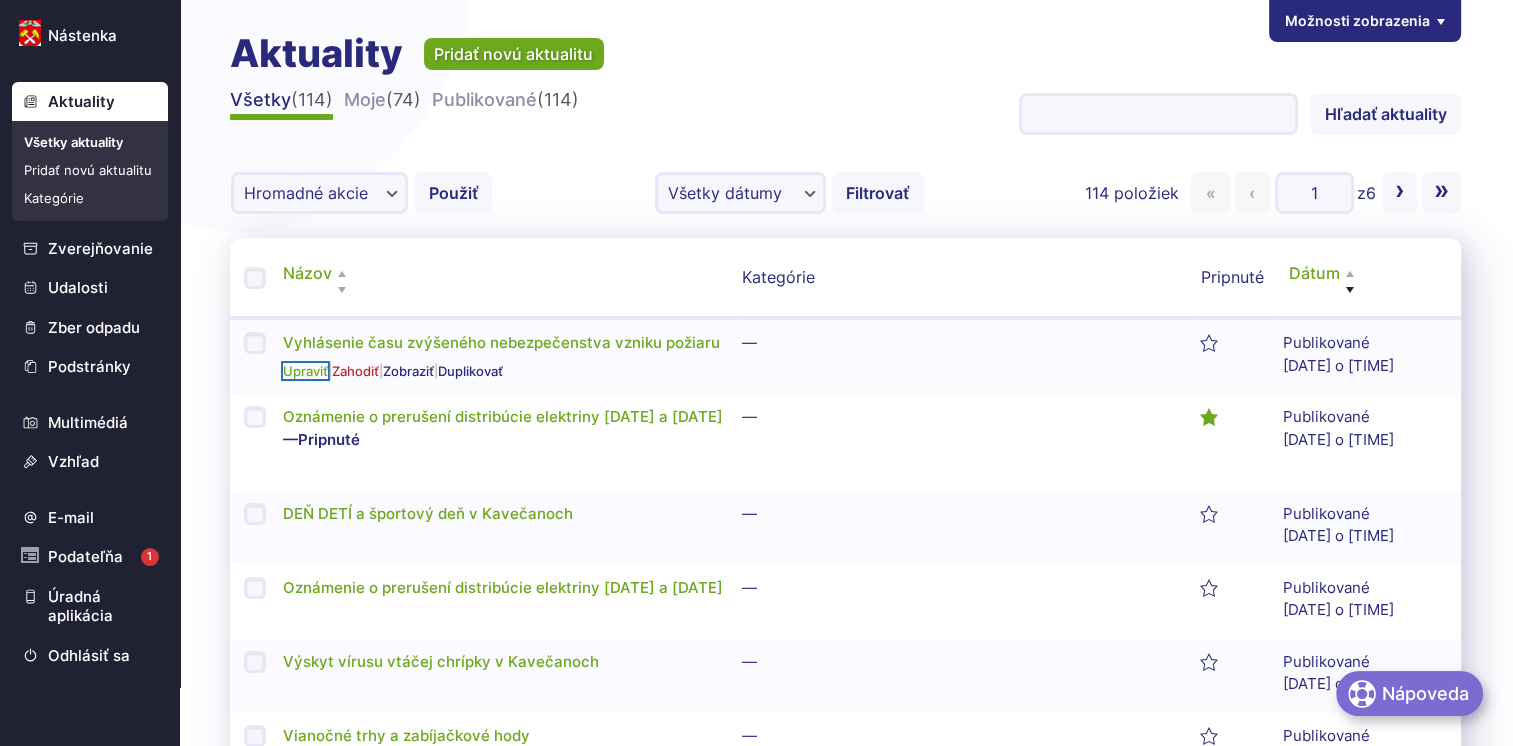 click on "Upraviť" at bounding box center [305, 371] 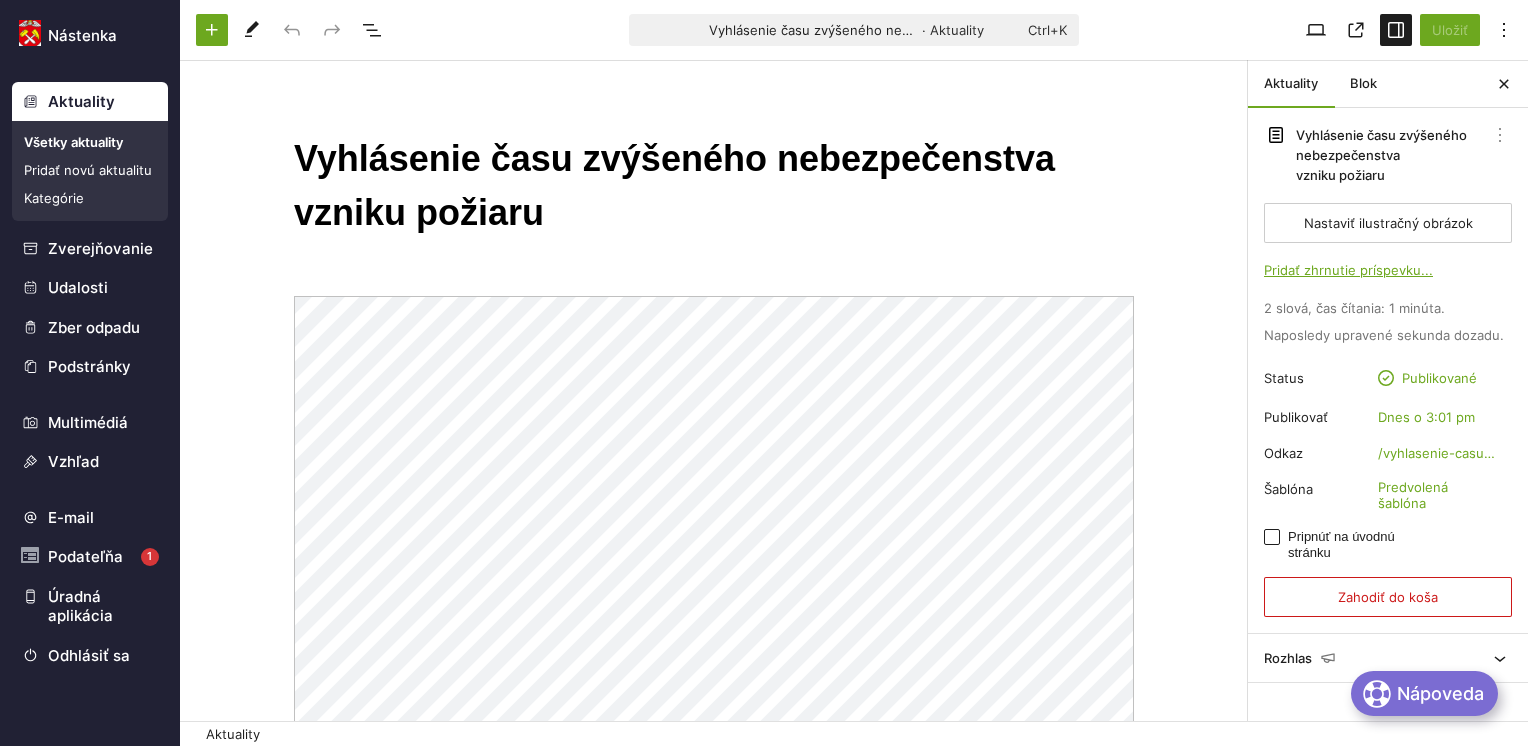 scroll, scrollTop: 0, scrollLeft: 0, axis: both 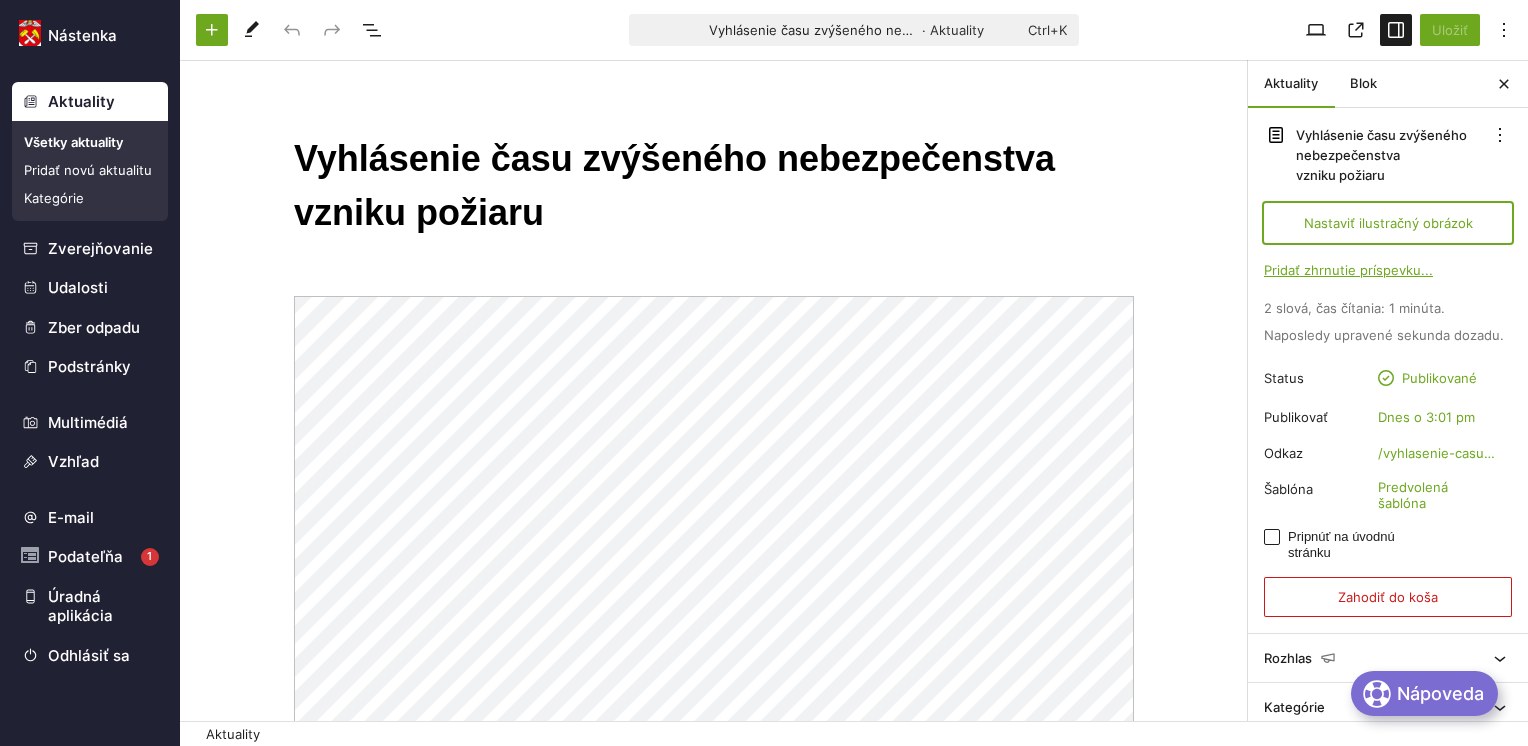 click on "Nastaviť ilustračný obrázok" at bounding box center (1388, 223) 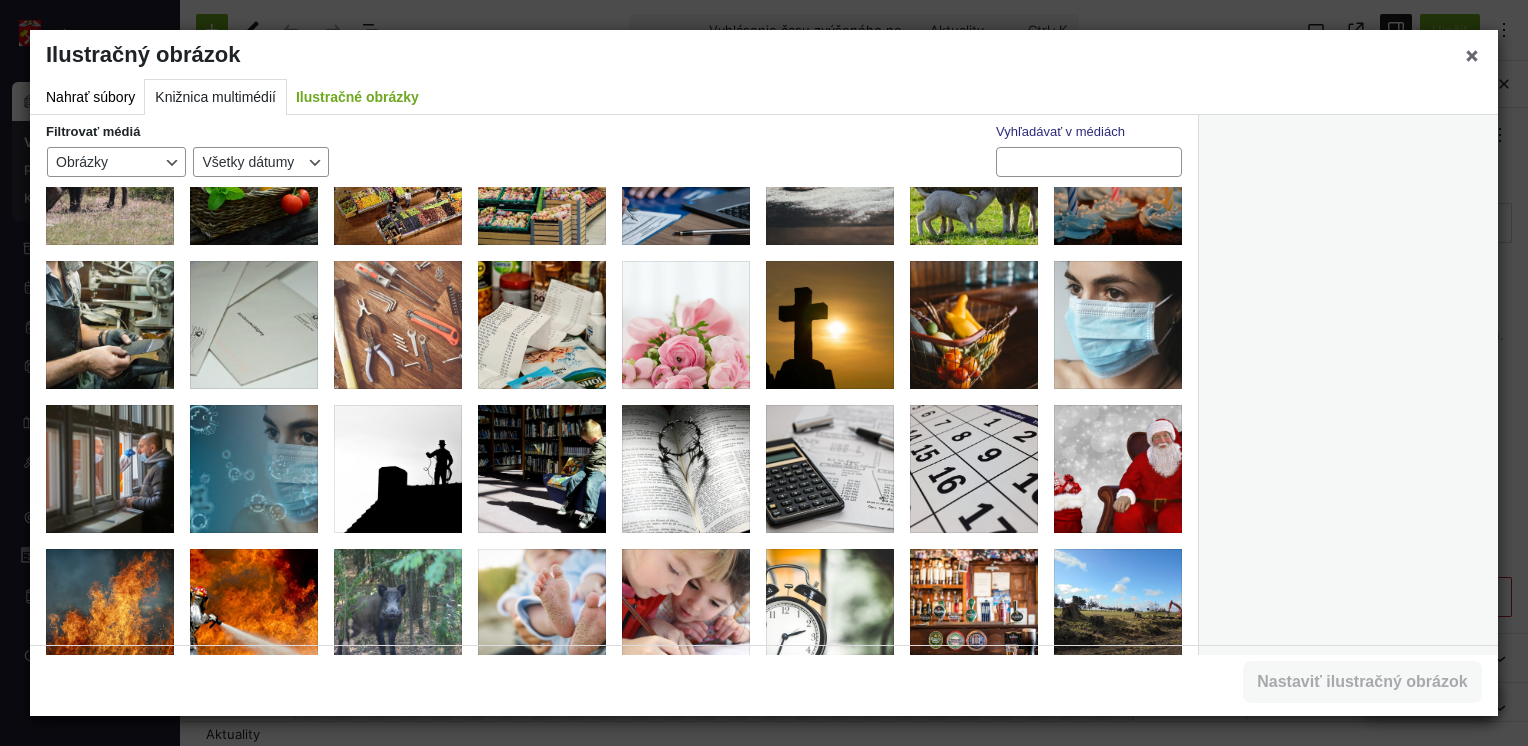 scroll, scrollTop: 1000, scrollLeft: 0, axis: vertical 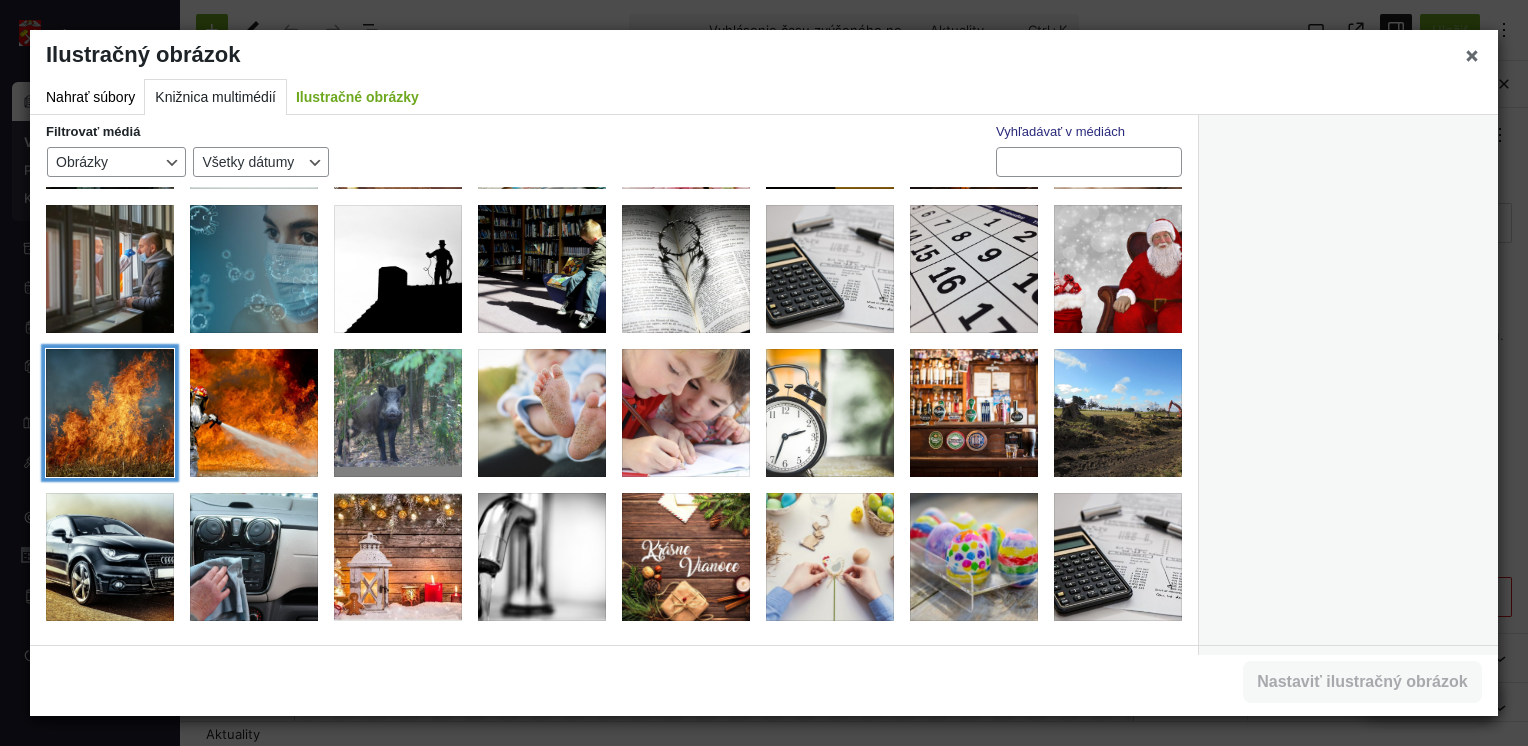 click at bounding box center [110, 413] 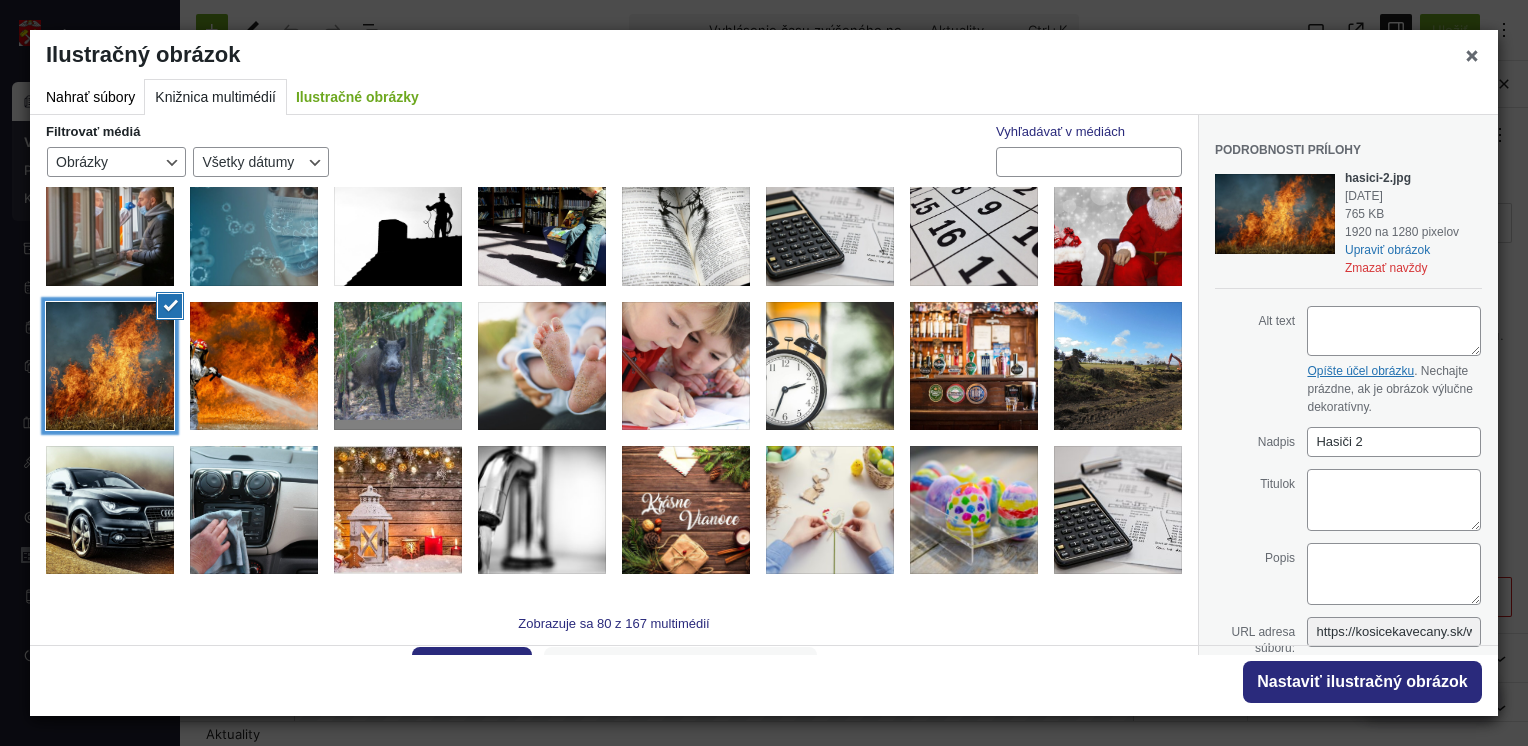 scroll, scrollTop: 1072, scrollLeft: 0, axis: vertical 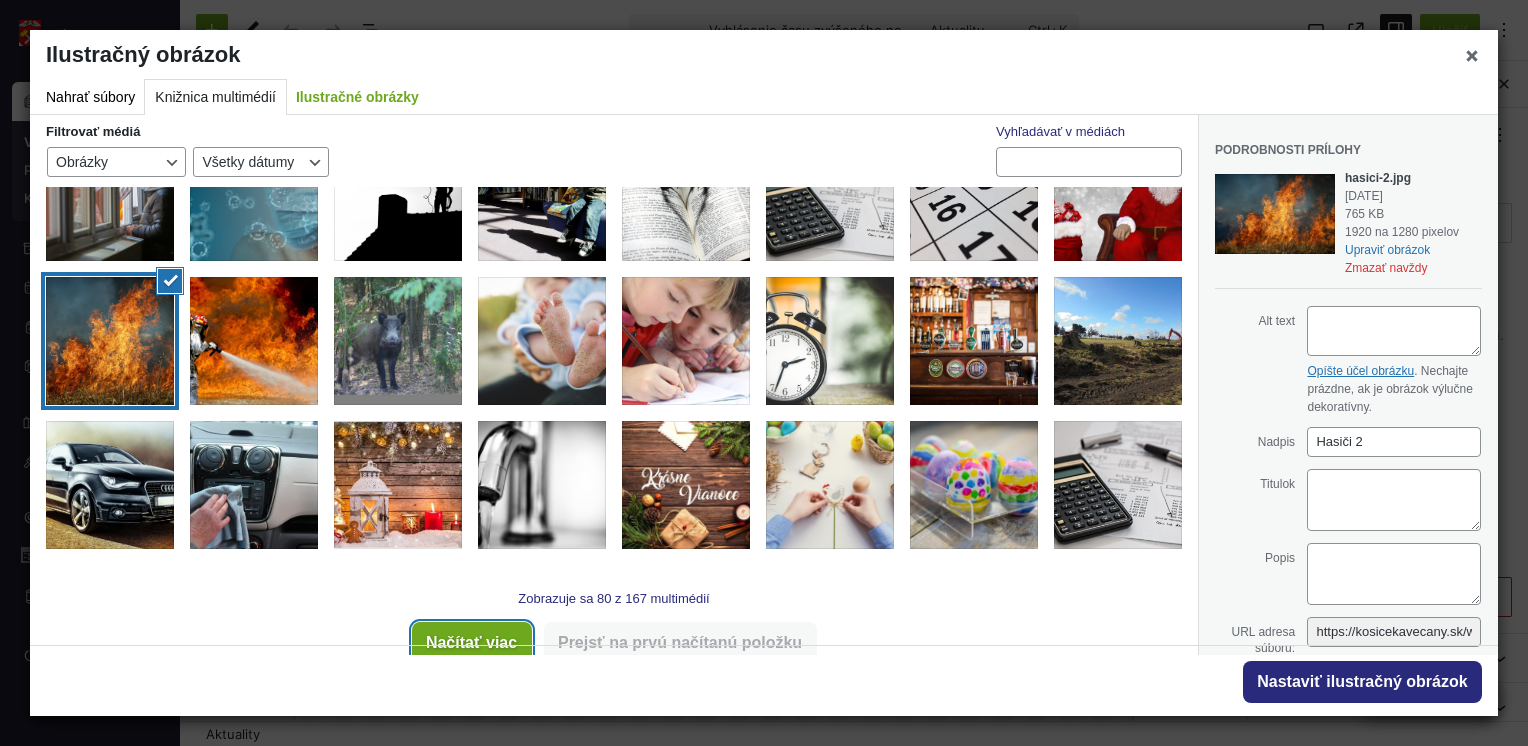 click on "Načítať viac" at bounding box center [472, 643] 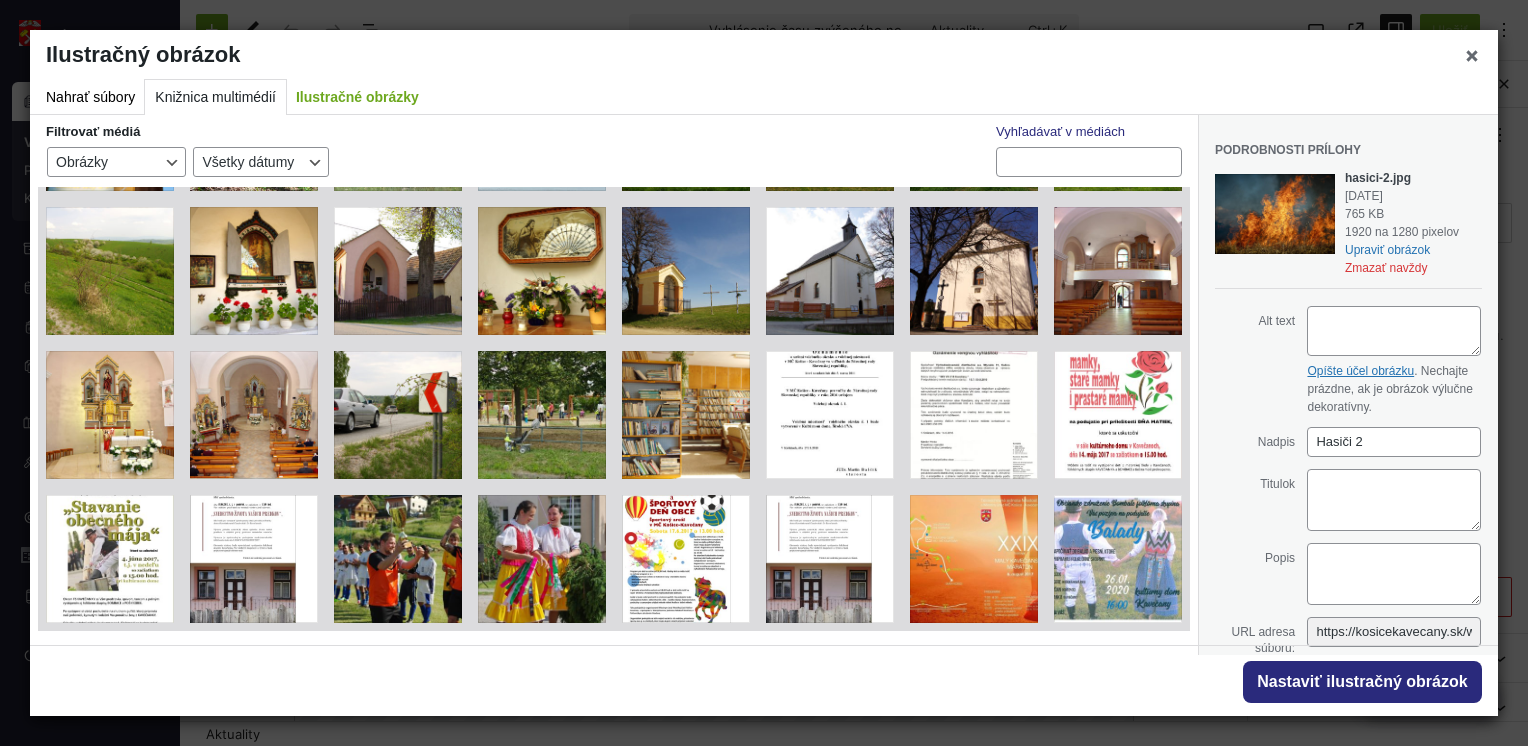 scroll, scrollTop: 2493, scrollLeft: 0, axis: vertical 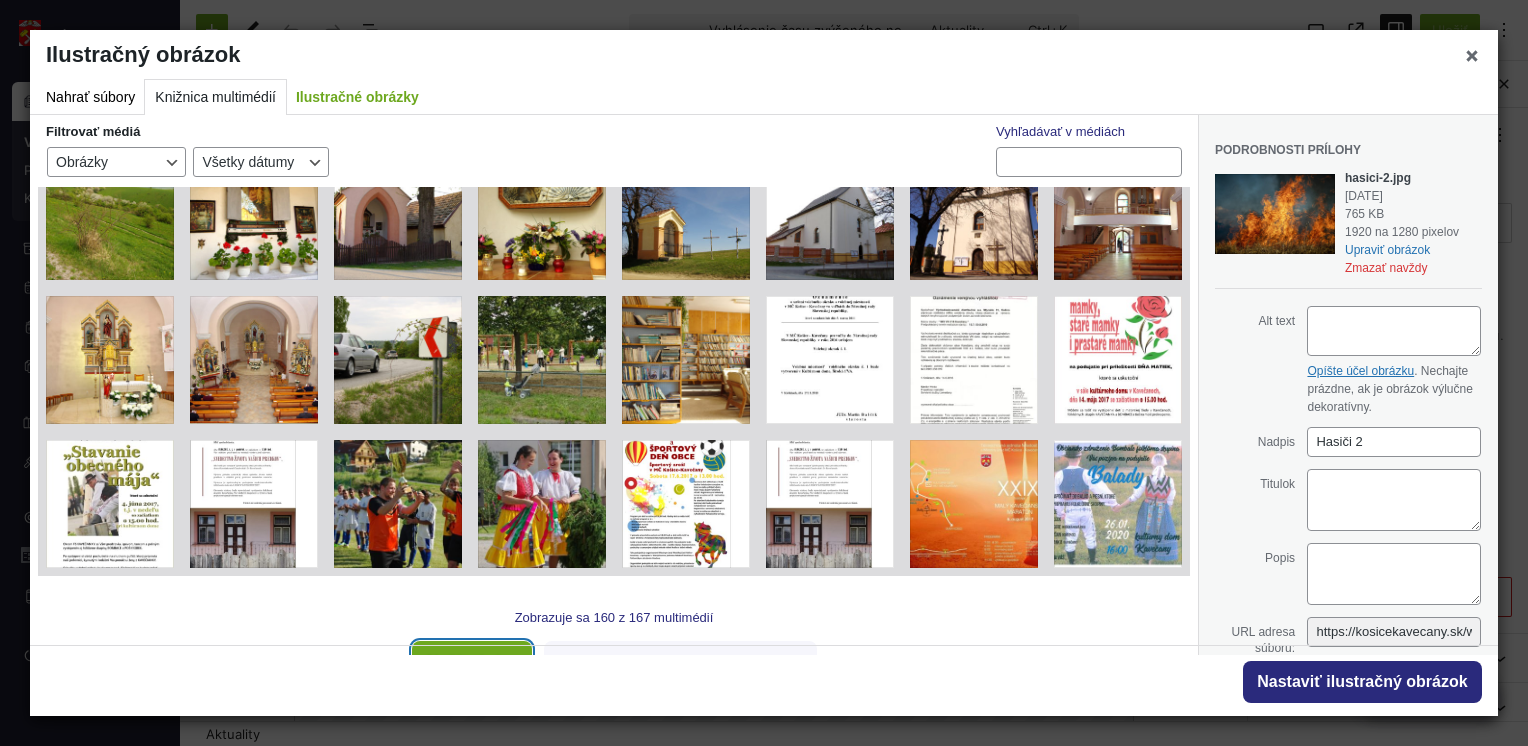 click on "Načítať viac" at bounding box center (472, 662) 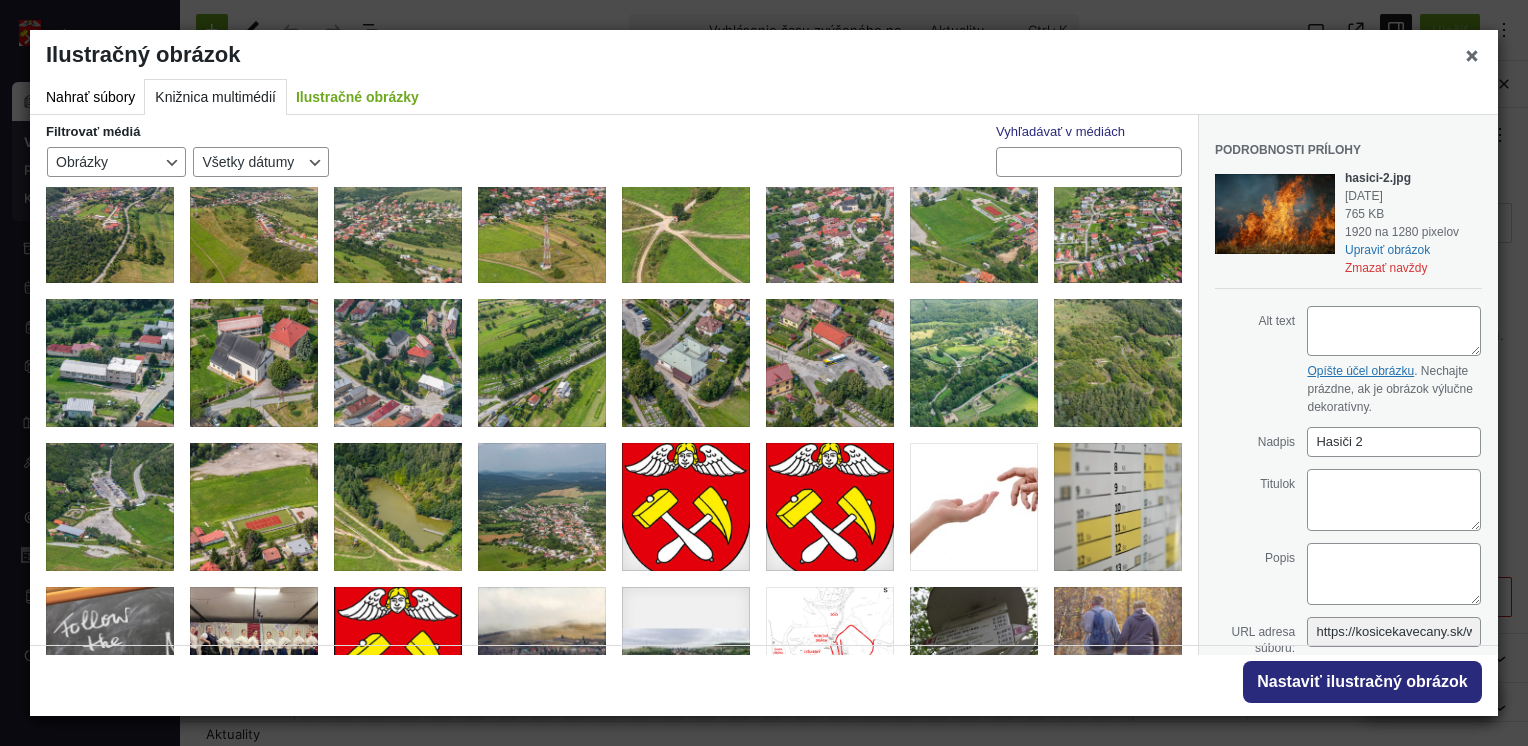 scroll, scrollTop: 1736, scrollLeft: 0, axis: vertical 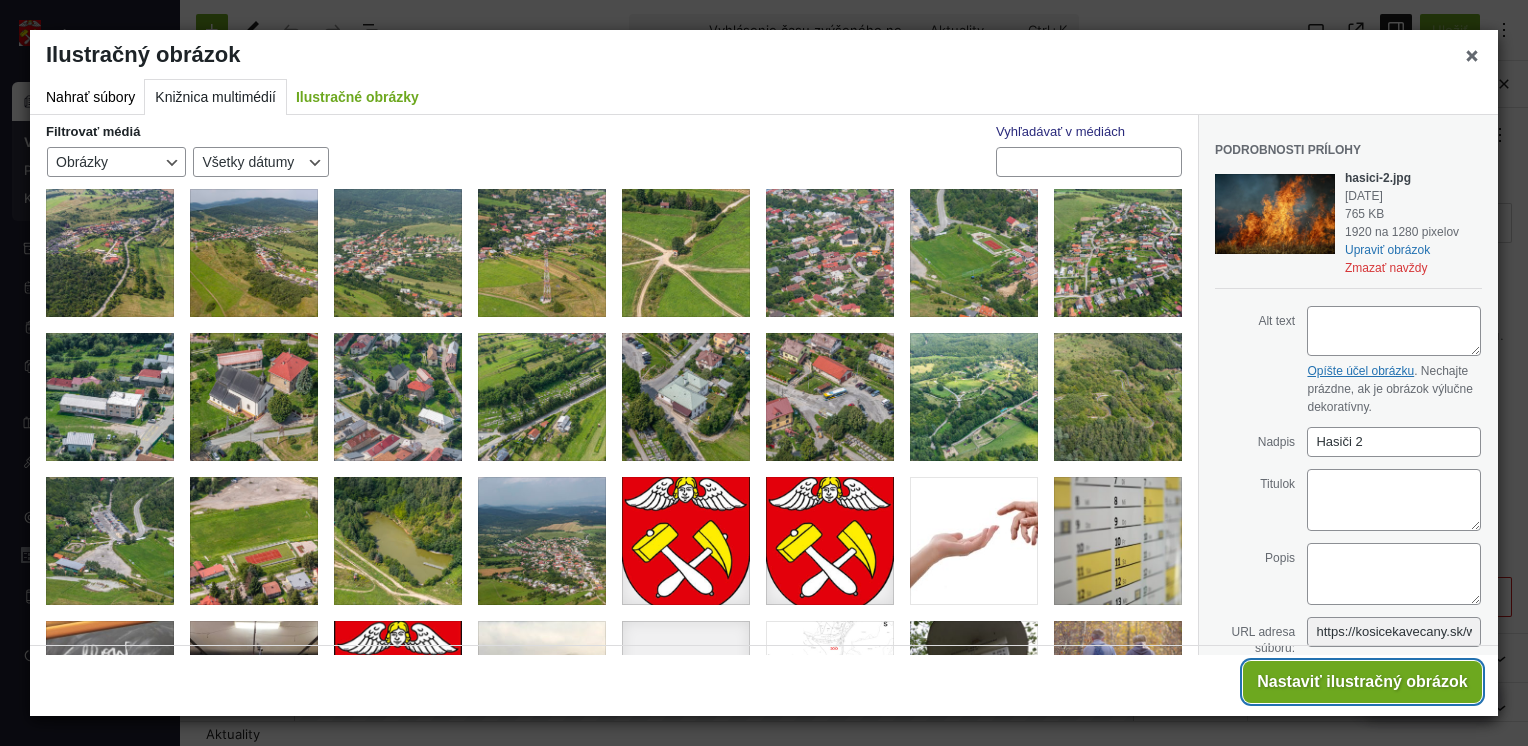 click on "Nastaviť ilustračný obrázok" at bounding box center [1362, 682] 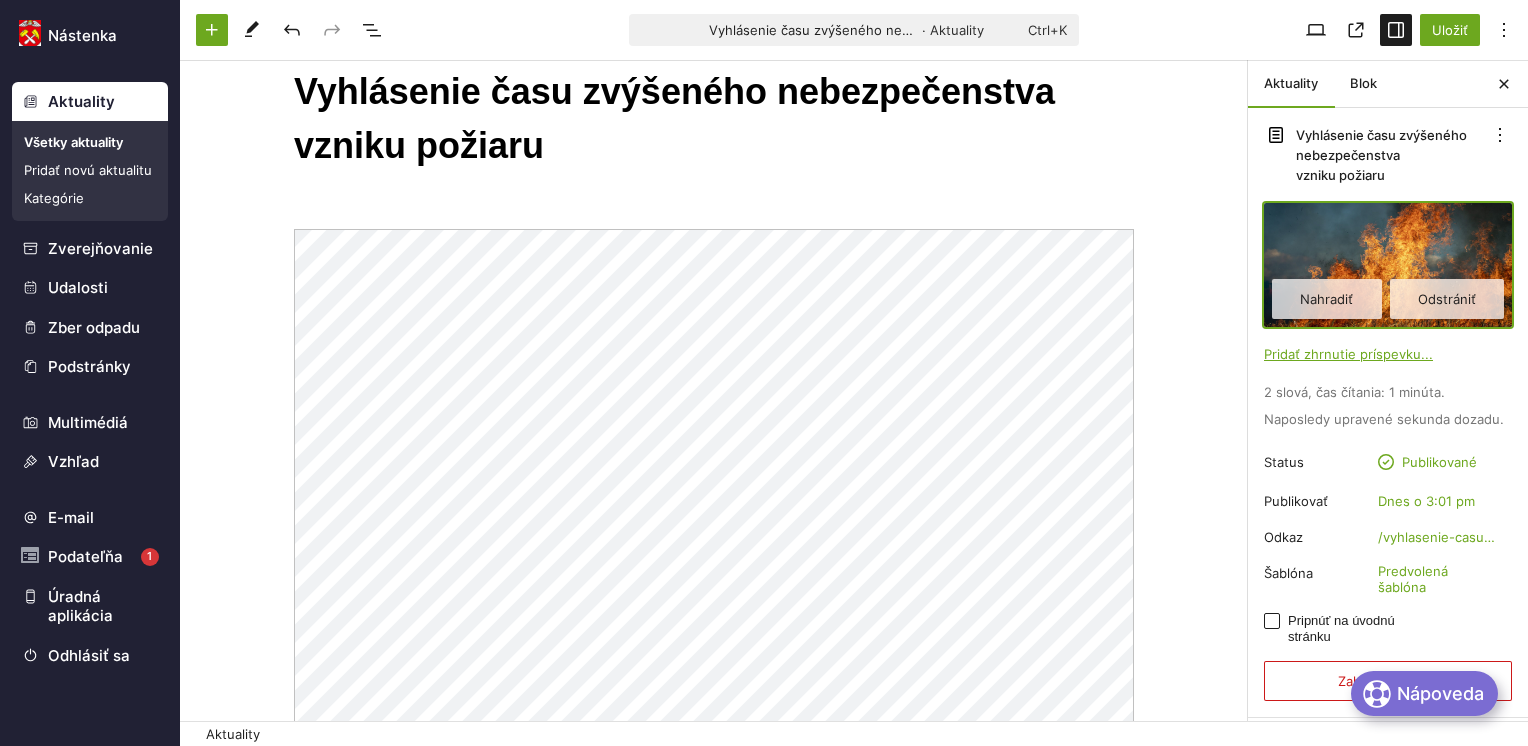 scroll, scrollTop: 200, scrollLeft: 0, axis: vertical 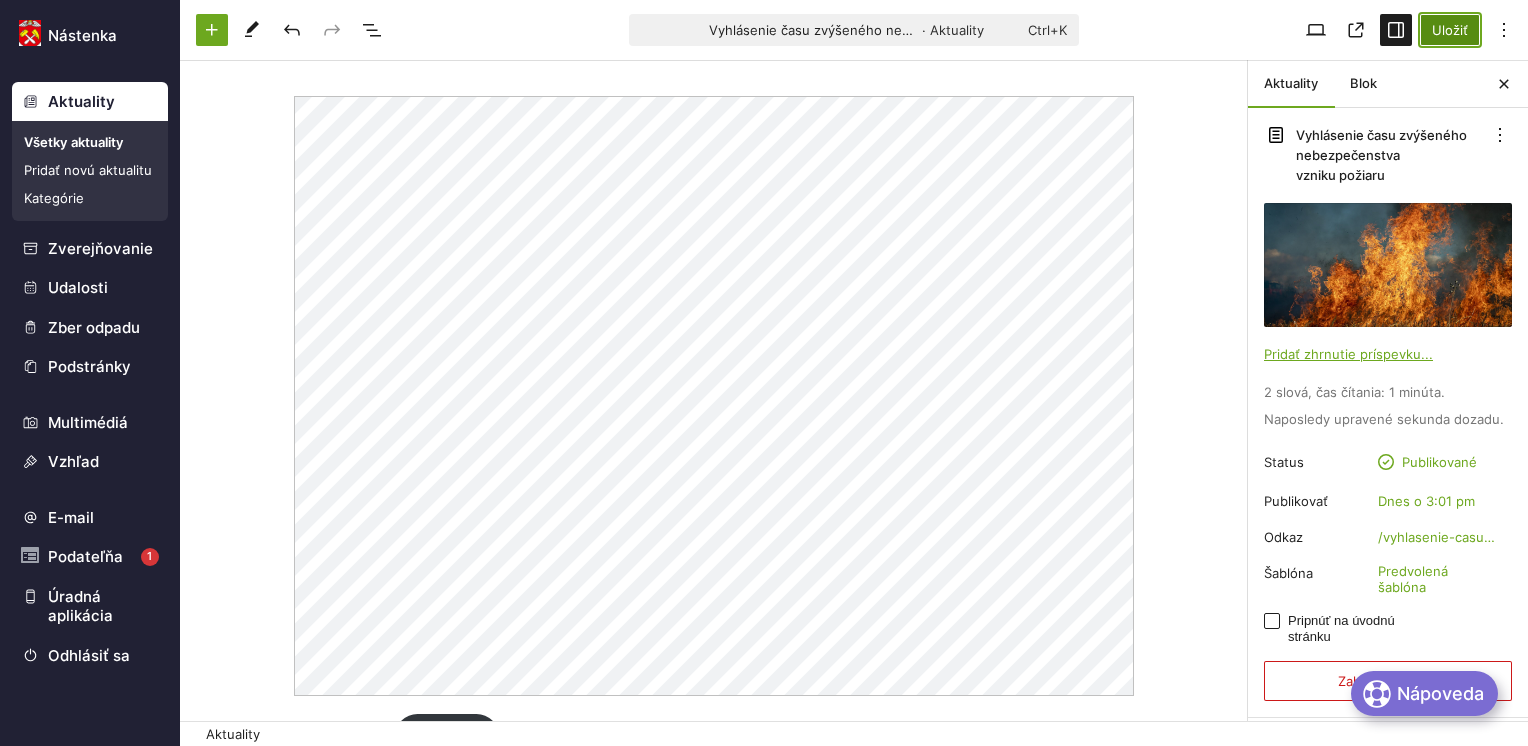 click on "Uložiť" at bounding box center (1450, 30) 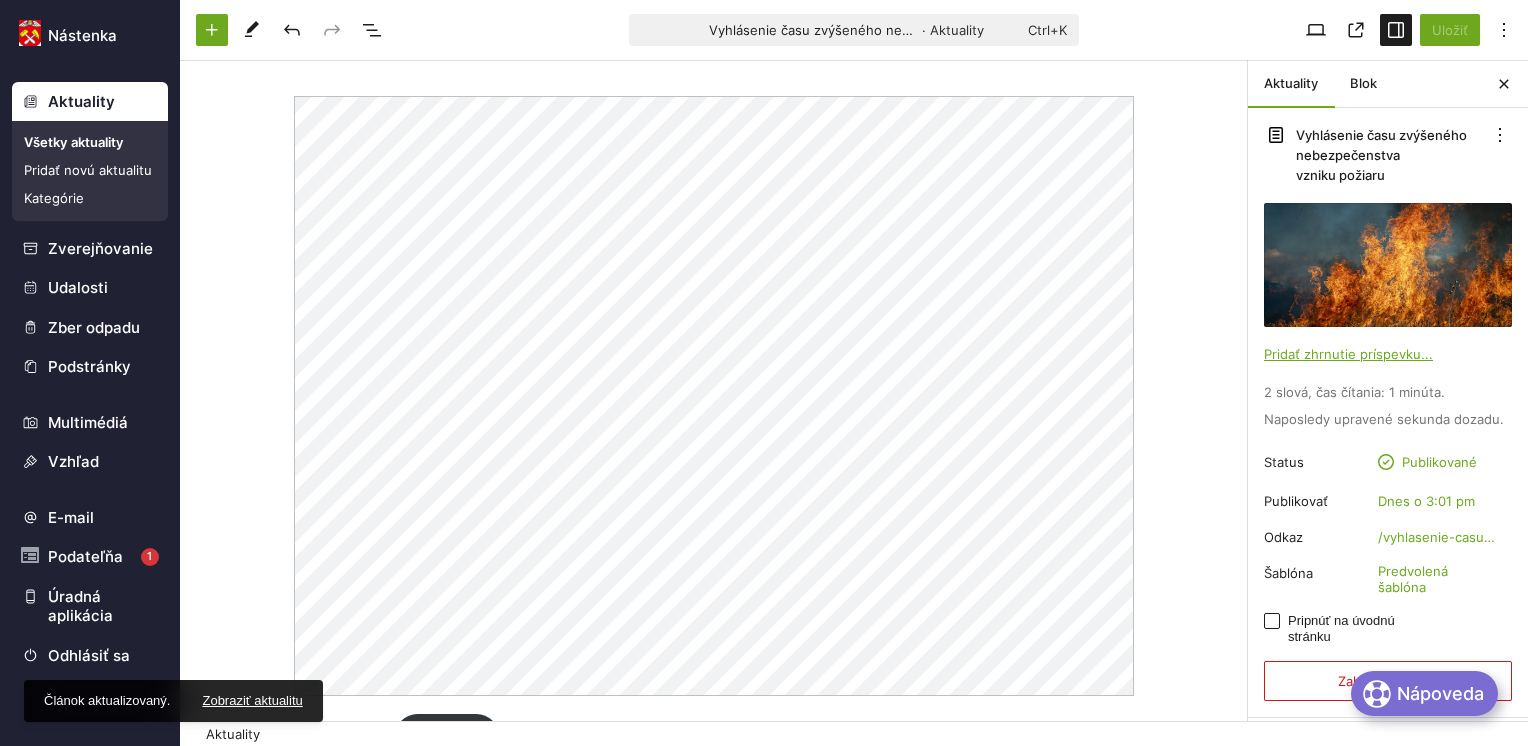 click on "Všetky aktuality" at bounding box center [90, 142] 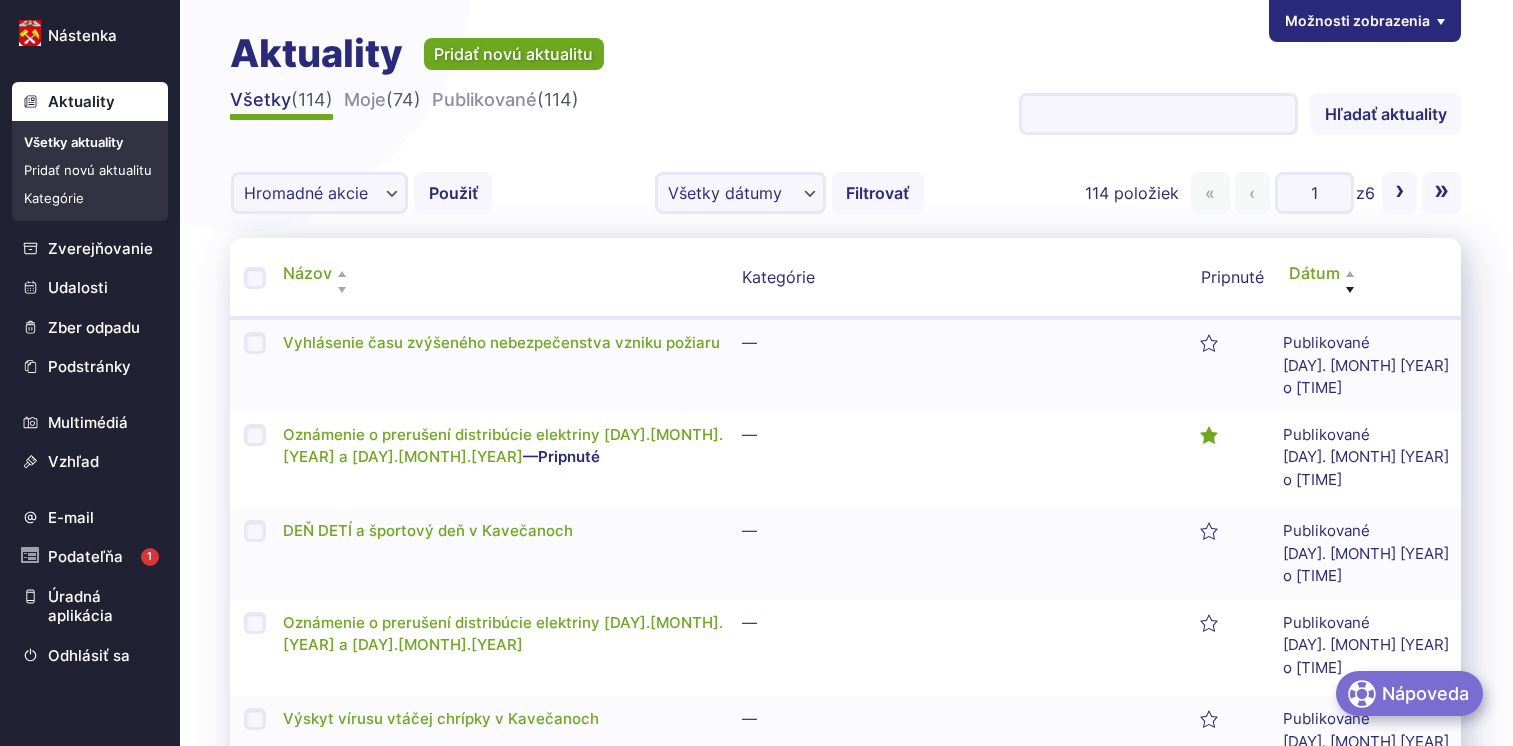scroll, scrollTop: 0, scrollLeft: 0, axis: both 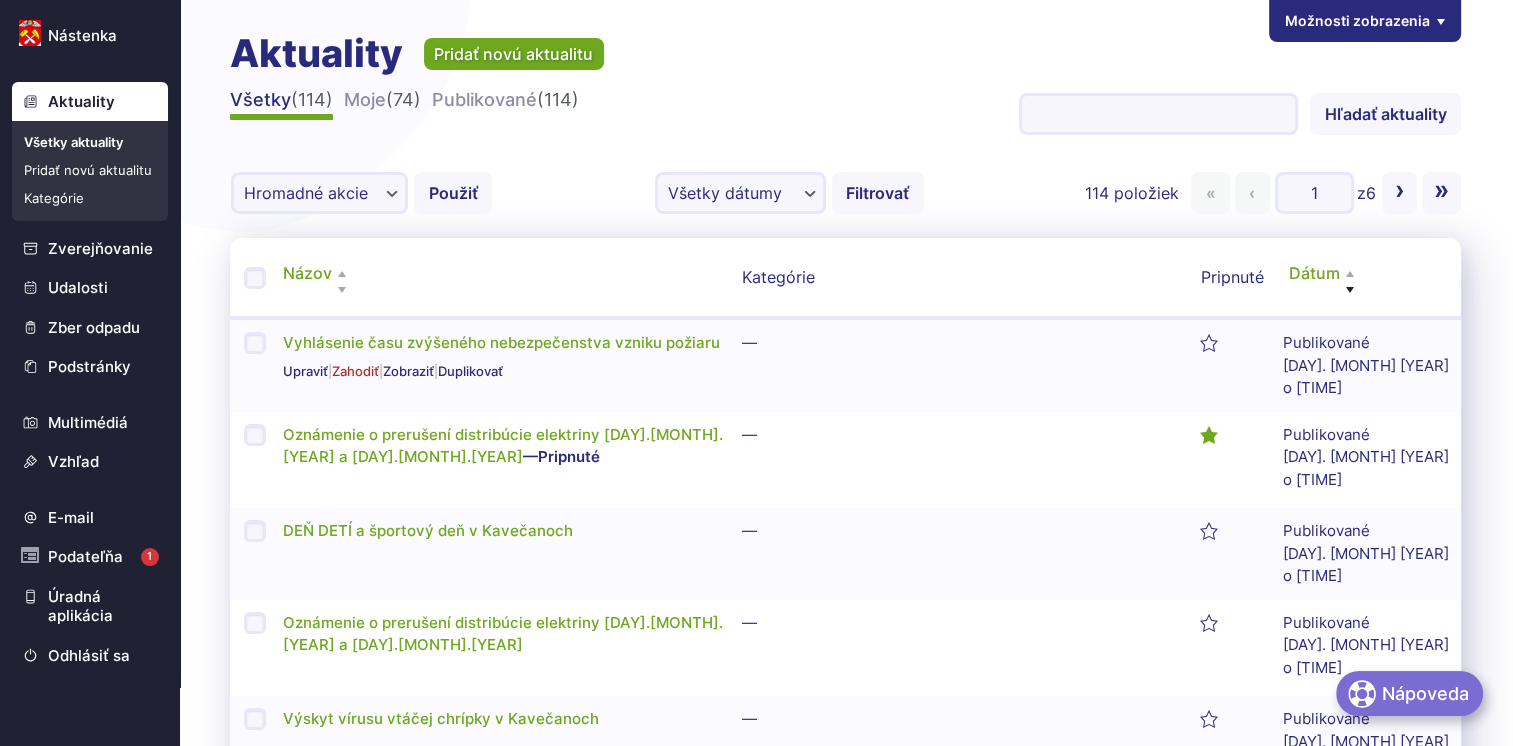 click at bounding box center (1211, 342) 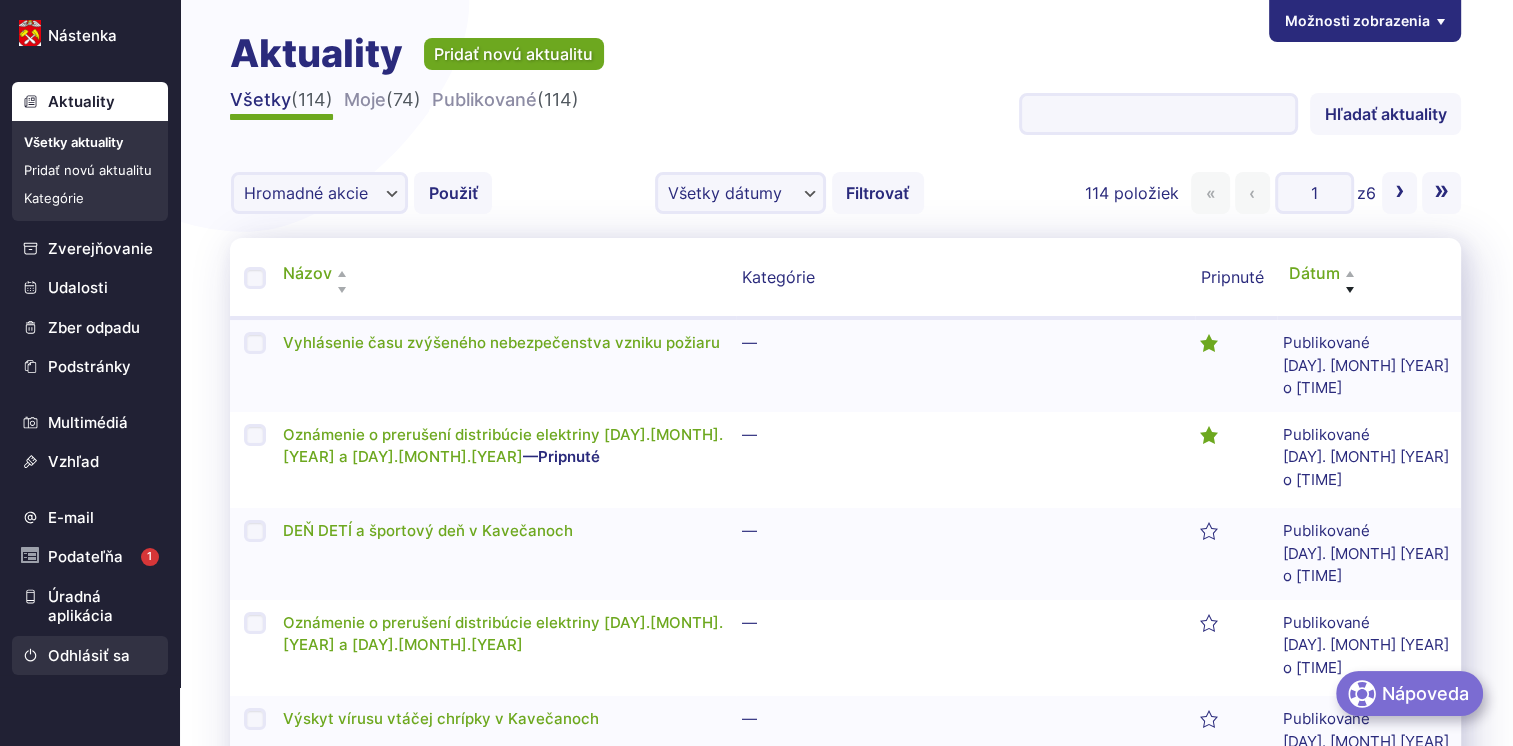 click on "Odhlásiť sa" at bounding box center [90, 656] 